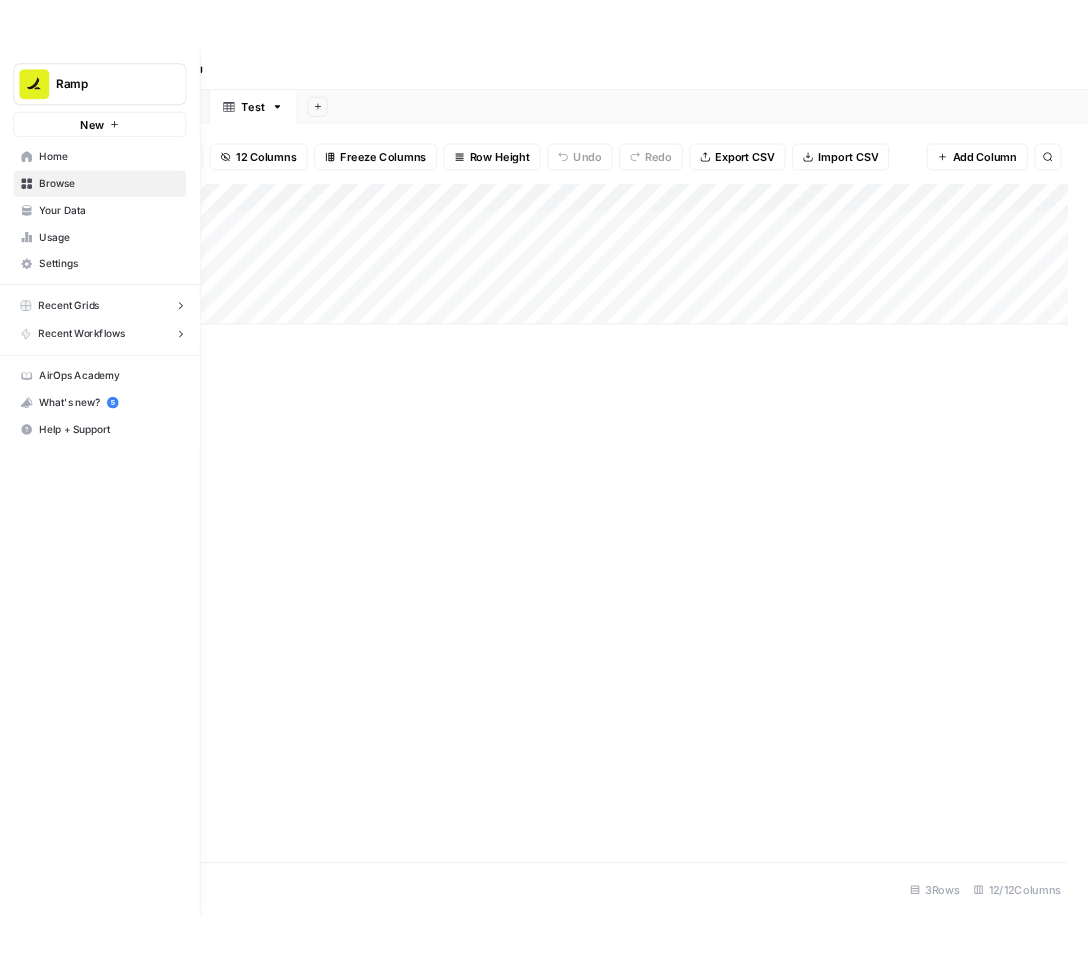 scroll, scrollTop: 0, scrollLeft: 0, axis: both 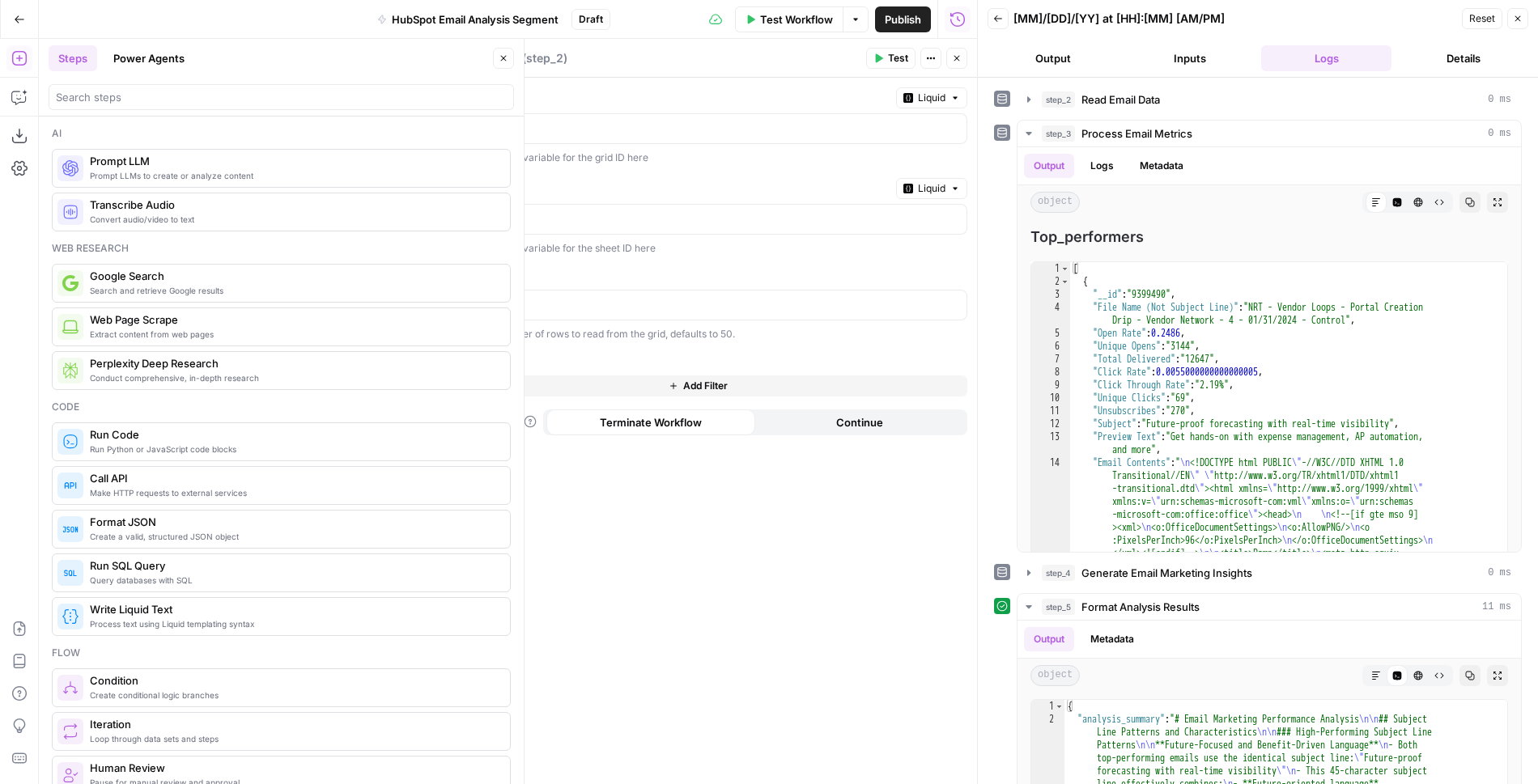 click on "You can reference a variable for the grid ID here" at bounding box center [698, 158] 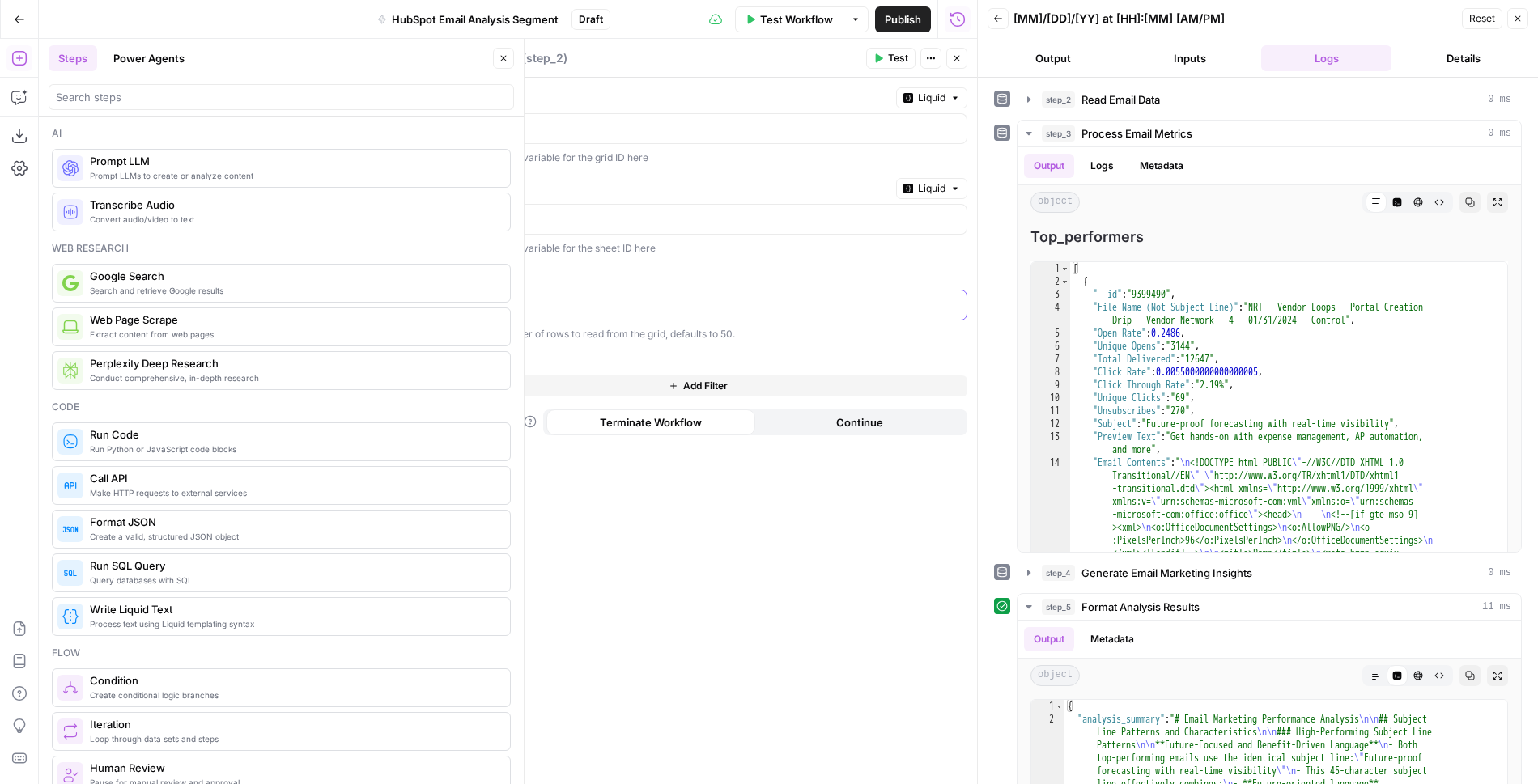 type on "5" 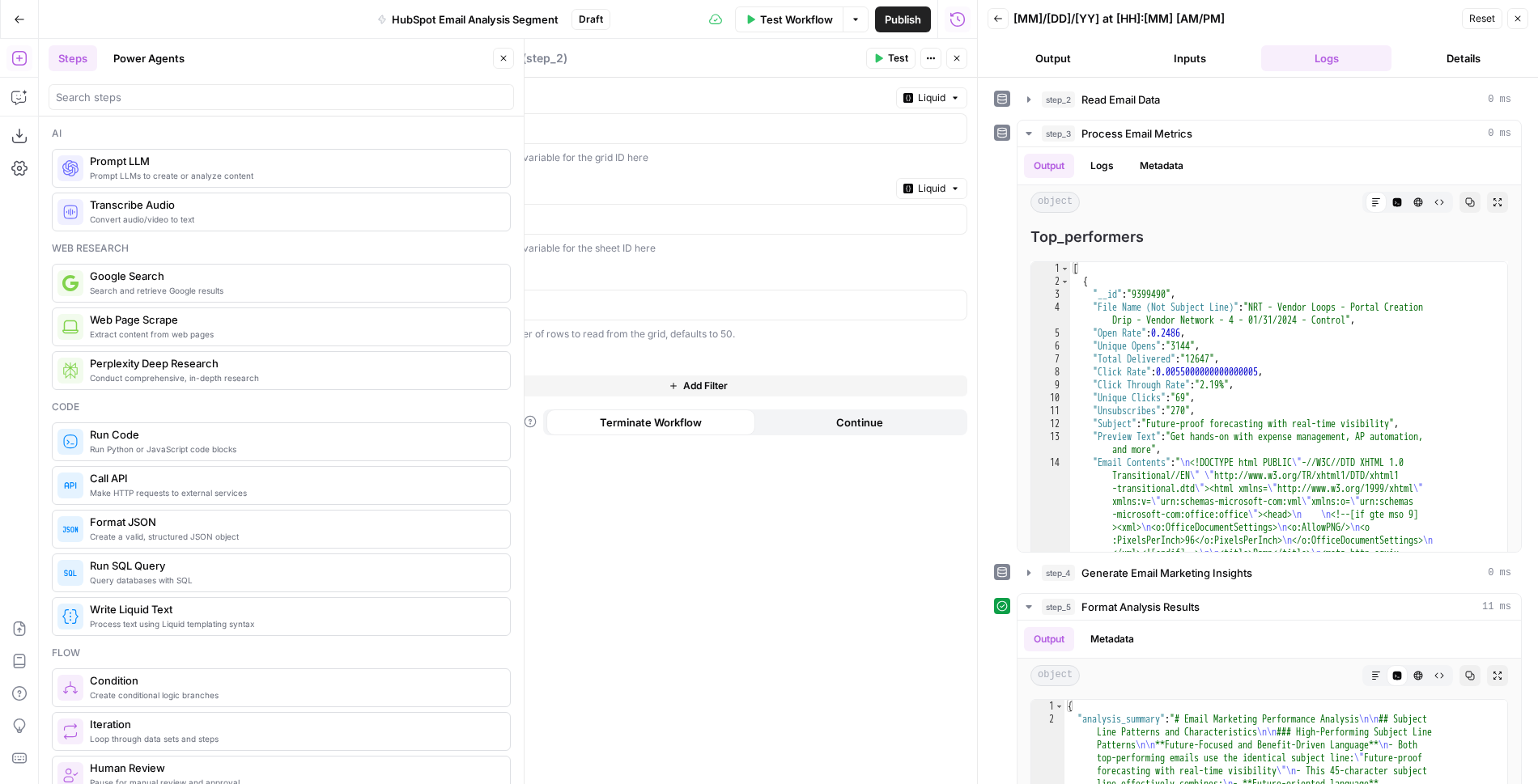click on "Select Grid Liquid ***** You can reference a variable for the grid ID here Select Sheet Liquid ***** You can reference a variable for the sheet ID here Rows Limit 1000 The maximum number of rows to read from the grid, defaults to 50. Filters Add Filter When the step fails: Terminate Workflow Continue" at bounding box center [698, 430] 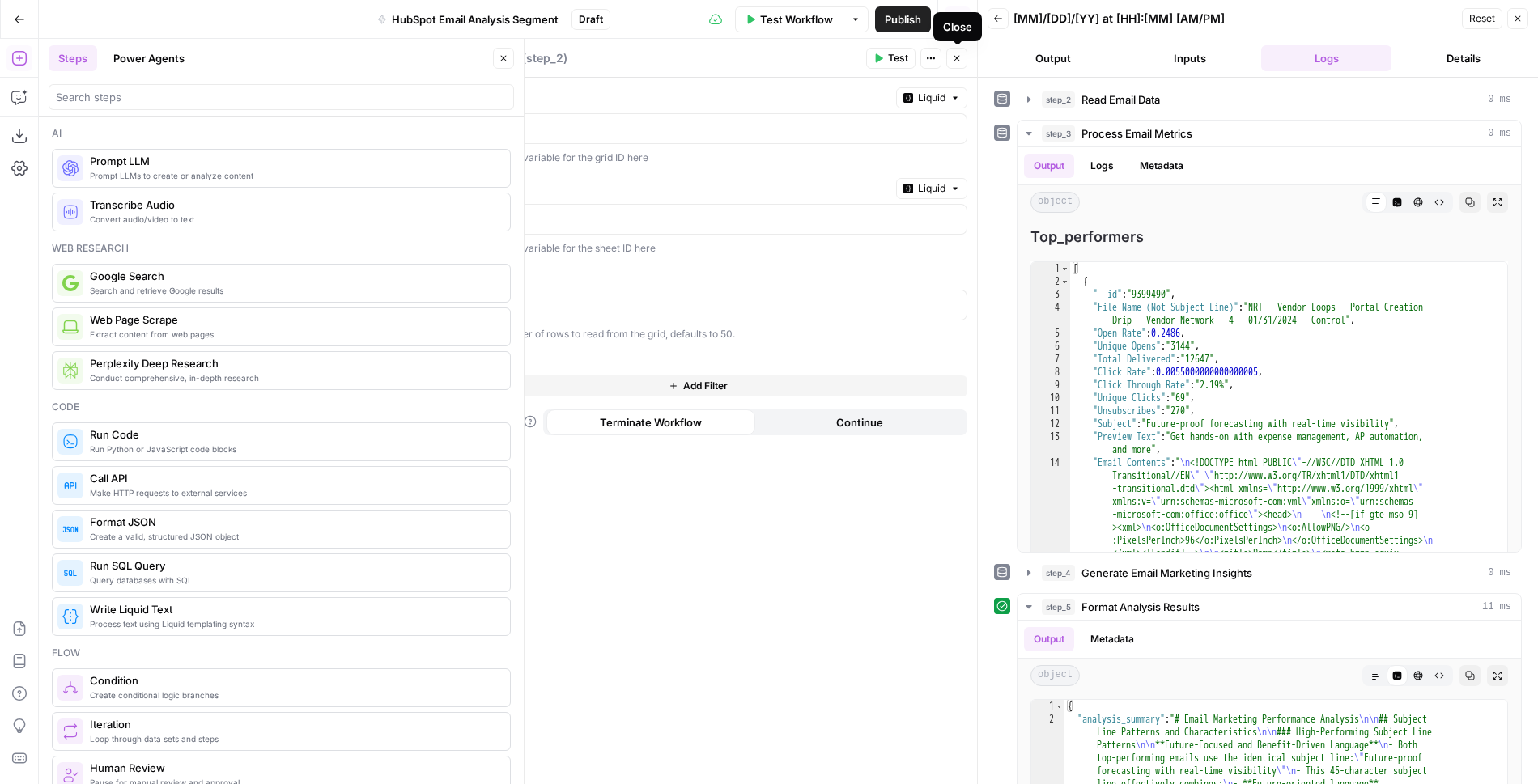 click 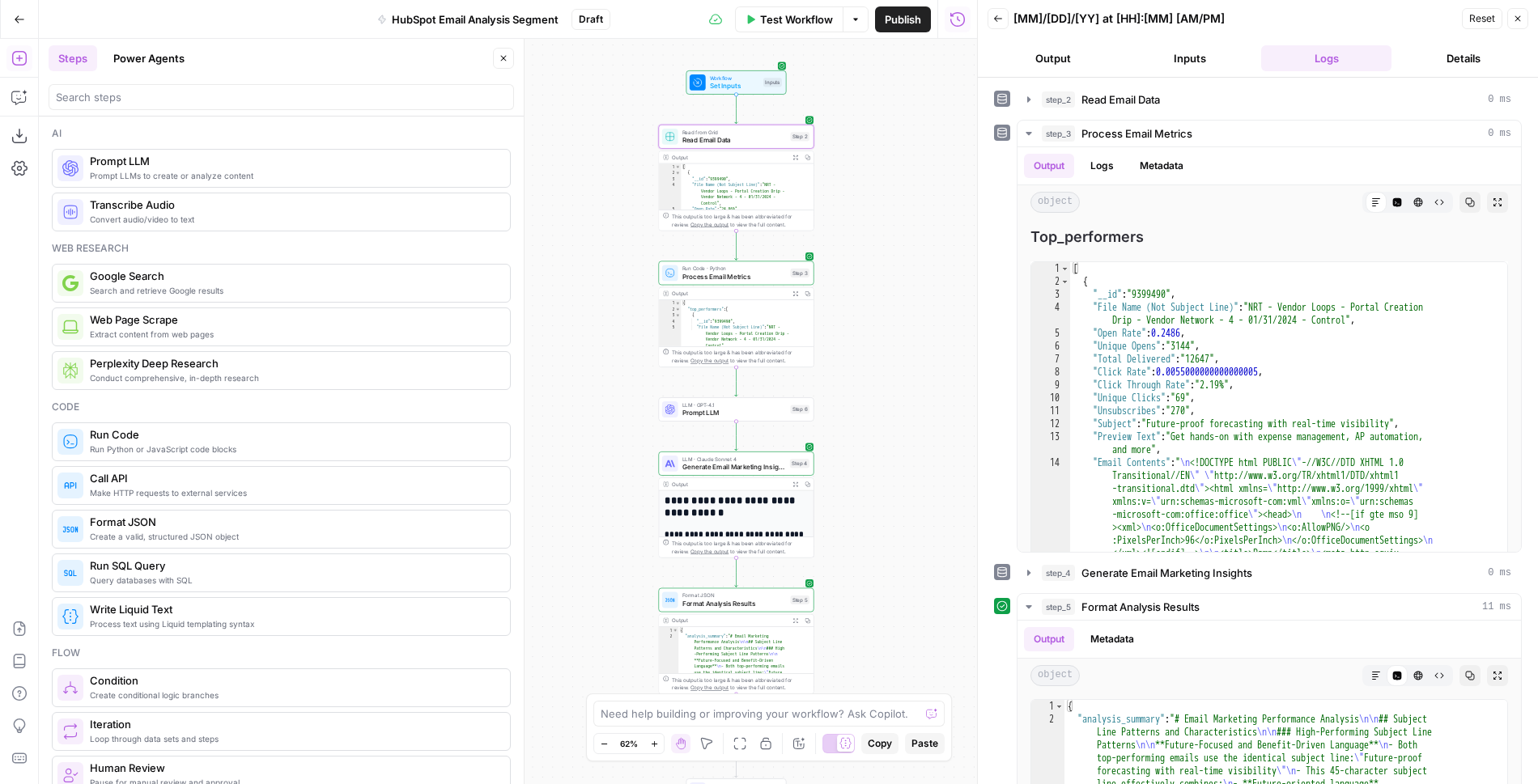 drag, startPoint x: 839, startPoint y: 311, endPoint x: 876, endPoint y: 231, distance: 88.14193 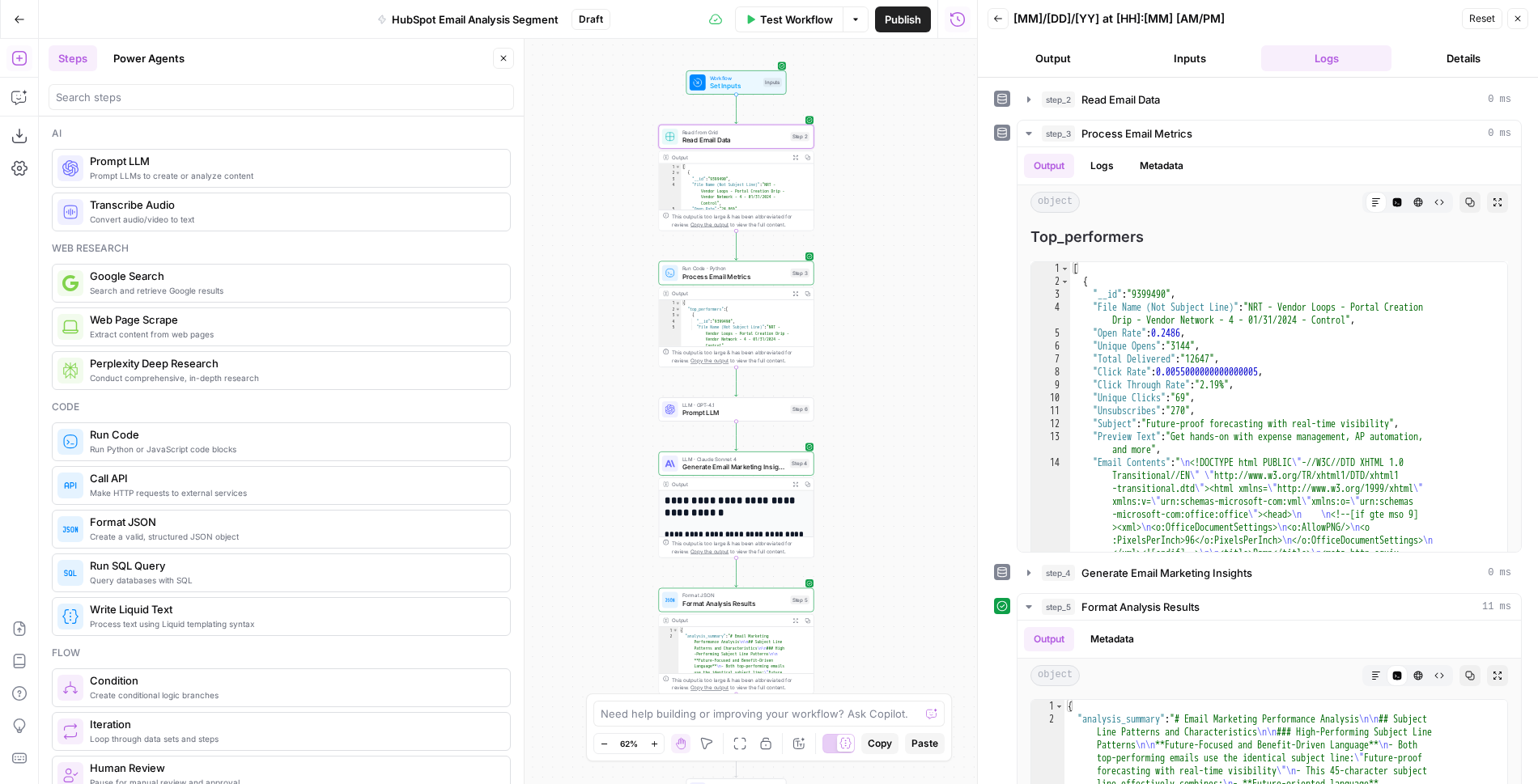 click on "Workflow Set Inputs Inputs Read from Grid Read Email Data Step 2 Output Expand Output Copy 1 2 3 4 5 6 [    {      "__id" :  "9399490" ,      "File Name (Not Subject Line)" :  "NRT -           Vendor Loops - Portal Creation Drip -           Vendor Network - 4 - 01/31/2024 -           Control" ,      "Open Rate" :  "24.86%" ,      "Unique Opens" :  "3144" ,     XXXXXXXXXXXXXXXXXXXXXXXXXXXXXXXXXXXXXXXXXXXXXXXXXXXXXXXXXXXXXXXXXXXXXXXXXXXXXXXXXXXXXXXXXXXXXXXXXXXXXXXXXXXXXXXXXXXXXXXXXXXXXXXXXXXXXXXXXXXXXXXXXXXXXXXXXXXXXXXXXXXXXXXXXXXXXXXXXXXXXXXXXXXXXXXXXXXXXXXXXXXXXXXXXXXXXXXXXXXXXXXXXXXXXXXXXXXXXXXXXXXXXXXXXXXXXXXXXXXXXXXXXXXXXXXXXXXXXXXXXXXXXXXXXXXXXXXXXXXXXXXXXXXXXXXXXXXXXXXXXXXXXXXXXXXXXXXXXXXXXXXXXXXXXXXXXXXXXXXXXXXXXXXXXXXXXXXXXXXXXXXXXXXXXXXXXXXXXXXXXXXXXXXXXXXXXXXXXXXXXXXXXXXXXXXXXXXXXXXXXXXXXXXXXXXXXXXXXXXXXXXXXXXXXXXXXXXXXXXXXXXXXXXXXXXXXXXXXXXXXXXXXXXXXXXX This output is too large & has been abbreviated for review.   Copy the output   to view the full content. Step 3 Output 1" at bounding box center [508, 411] 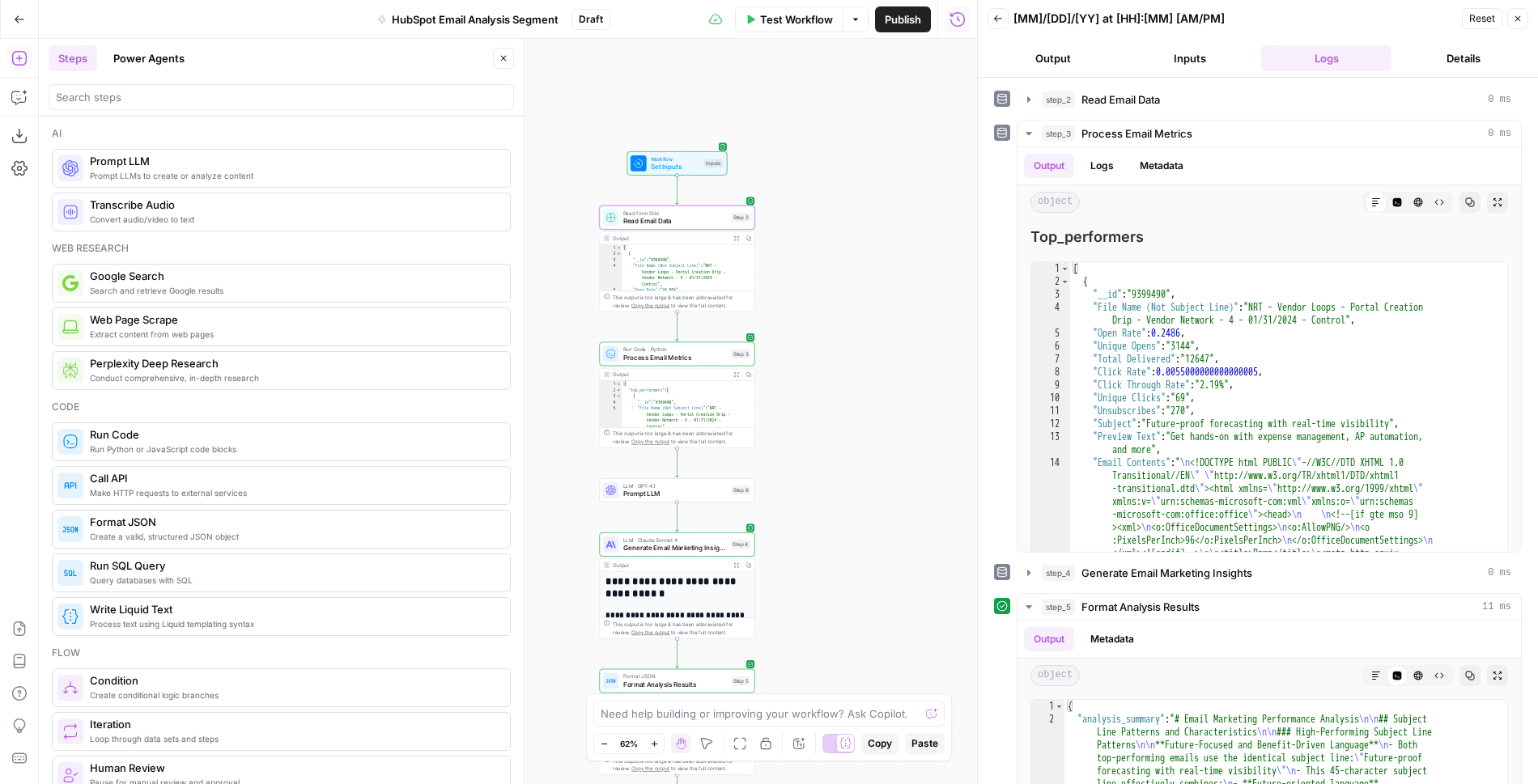 drag, startPoint x: 886, startPoint y: 231, endPoint x: 818, endPoint y: 311, distance: 104.99524 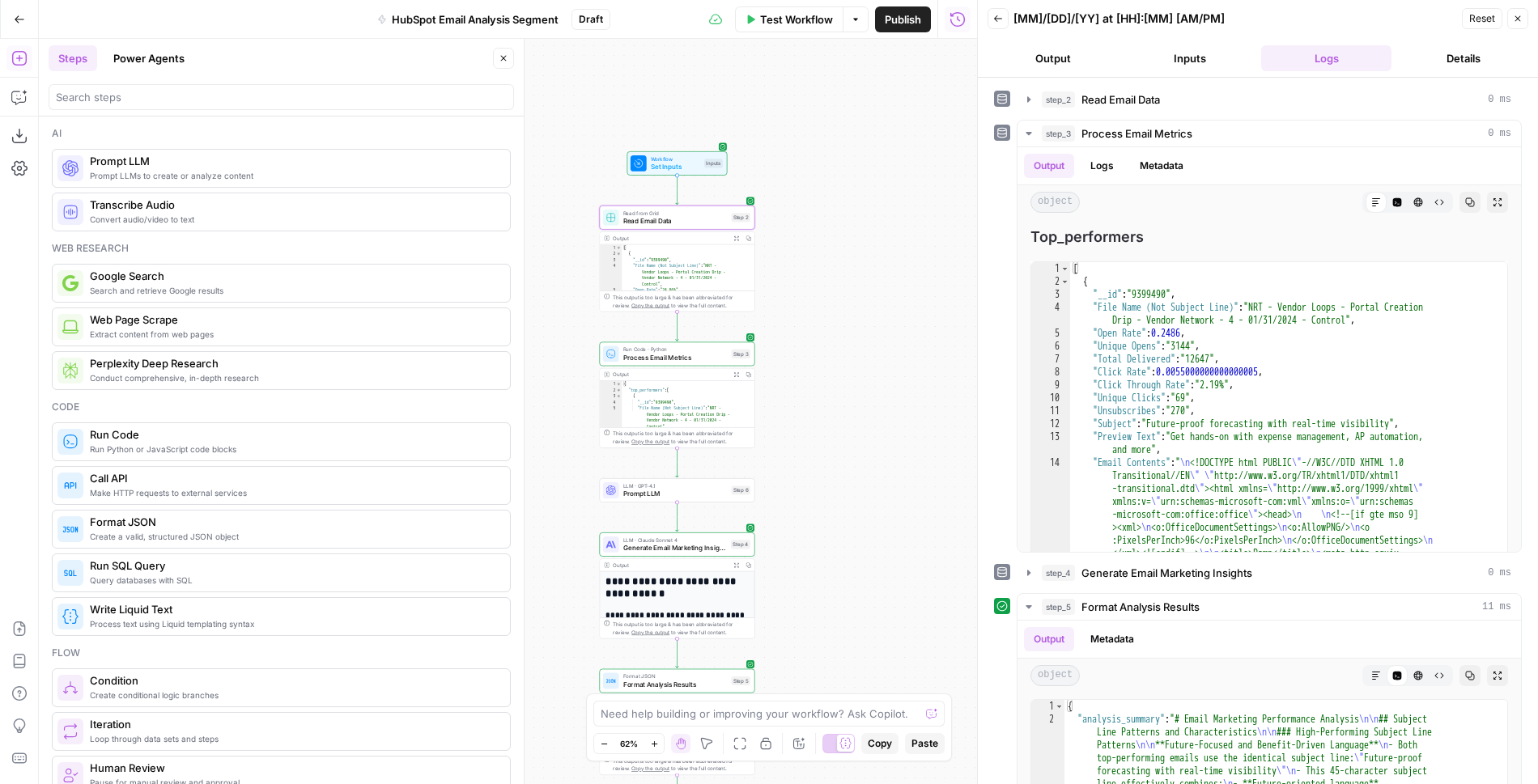 click on "Workflow Set Inputs Inputs Read from Grid Read Email Data Step 2 Output Expand Output Copy 1 2 3 4 5 6 [    {      "__id" :  "9399490" ,      "File Name (Not Subject Line)" :  "NRT -           Vendor Loops - Portal Creation Drip -           Vendor Network - 4 - 01/31/2024 -           Control" ,      "Open Rate" :  "24.86%" ,      "Unique Opens" :  "3144" ,     XXXXXXXXXXXXXXXXXXXXXXXXXXXXXXXXXXXXXXXXXXXXXXXXXXXXXXXXXXXXXXXXXXXXXXXXXXXXXXXXXXXXXXXXXXXXXXXXXXXXXXXXXXXXXXXXXXXXXXXXXXXXXXXXXXXXXXXXXXXXXXXXXXXXXXXXXXXXXXXXXXXXXXXXXXXXXXXXXXXXXXXXXXXXXXXXXXXXXXXXXXXXXXXXXXXXXXXXXXXXXXXXXXXXXXXXXXXXXXXXXXXXXXXXXXXXXXXXXXXXXXXXXXXXXXXXXXXXXXXXXXXXXXXXXXXXXXXXXXXXXXXXXXXXXXXXXXXXXXXXXXXXXXXXXXXXXXXXXXXXXXXXXXXXXXXXXXXXXXXXXXXXXXXXXXXXXXXXXXXXXXXXXXXXXXXXXXXXXXXXXXXXXXXXXXXXXXXXXXXXXXXXXXXXXXXXXXXXXXXXXXXXXXXXXXXXXXXXXXXXXXXXXXXXXXXXXXXXXXXXXXXXXXXXXXXXXXXXXXXXXXXXXXXXXXXX This output is too large & has been abbreviated for review.   Copy the output   to view the full content. Step 3 Output 1" at bounding box center [508, 411] 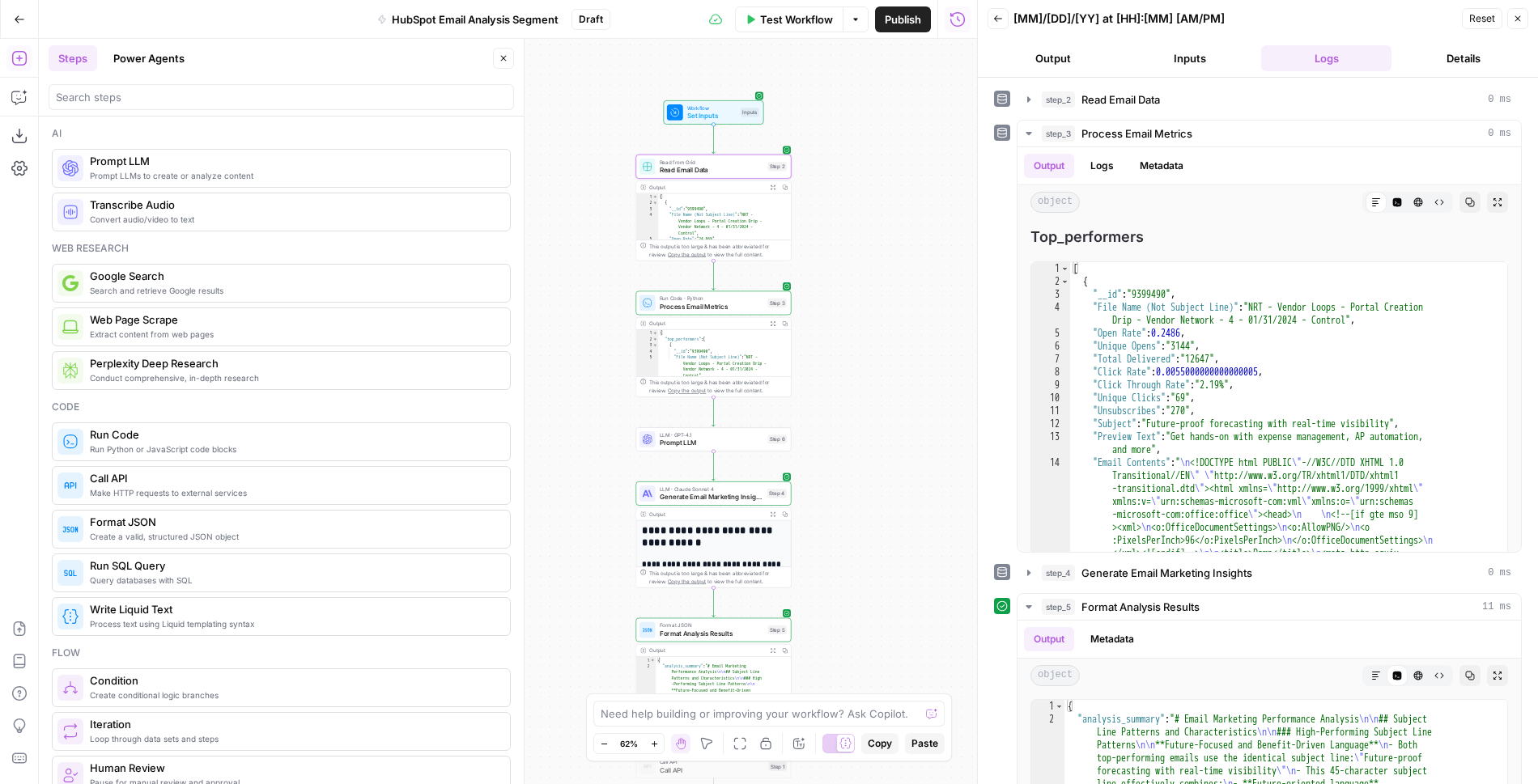 drag, startPoint x: 814, startPoint y: 468, endPoint x: 851, endPoint y: 410, distance: 68.7968 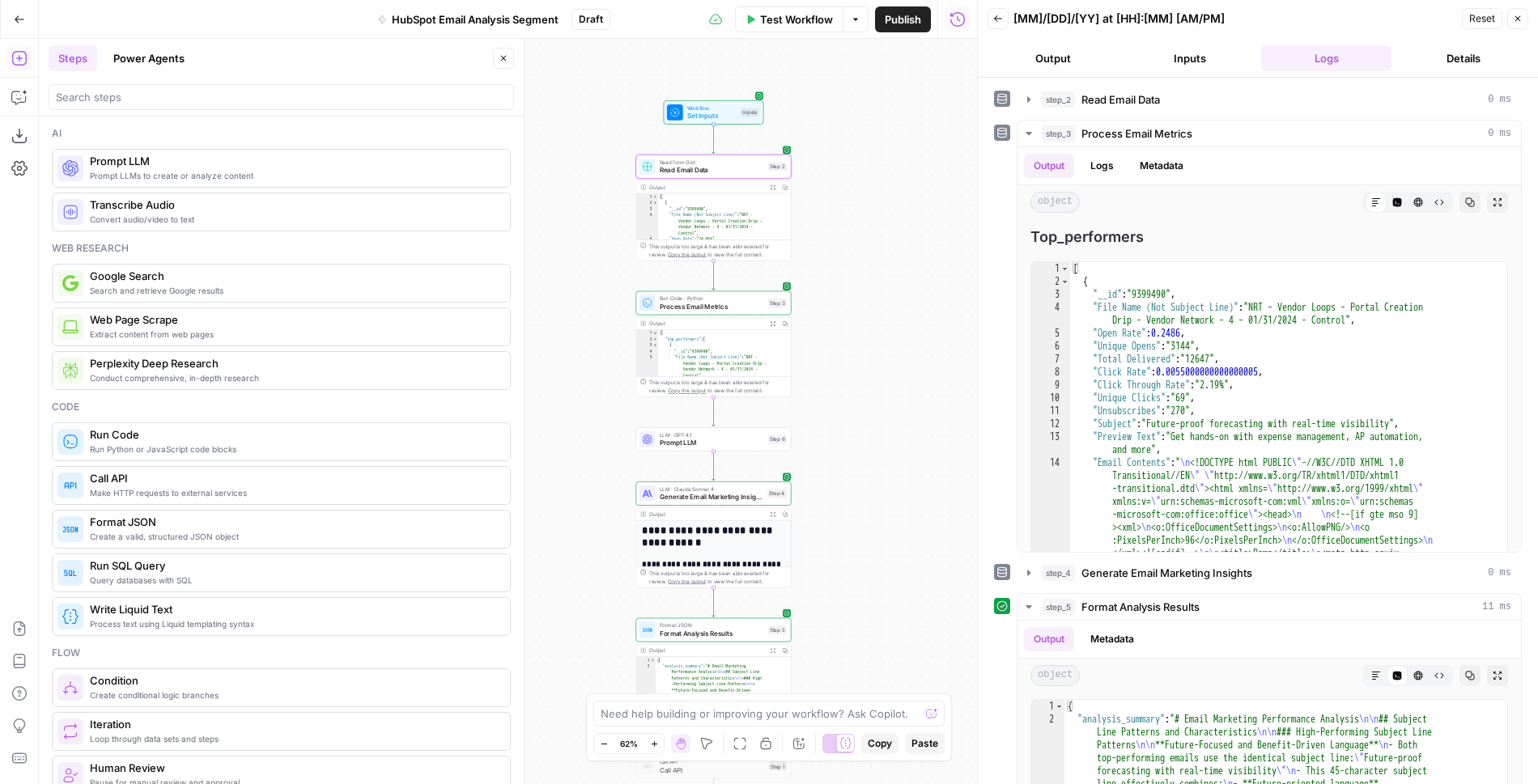 click on "Workflow Set Inputs Inputs Read from Grid Read Email Data Step 2 Output Expand Output Copy 1 2 3 4 5 6 [    {      "__id" :  "9399490" ,      "File Name (Not Subject Line)" :  "NRT -           Vendor Loops - Portal Creation Drip -           Vendor Network - 4 - 01/31/2024 -           Control" ,      "Open Rate" :  "24.86%" ,      "Unique Opens" :  "3144" ,     XXXXXXXXXXXXXXXXXXXXXXXXXXXXXXXXXXXXXXXXXXXXXXXXXXXXXXXXXXXXXXXXXXXXXXXXXXXXXXXXXXXXXXXXXXXXXXXXXXXXXXXXXXXXXXXXXXXXXXXXXXXXXXXXXXXXXXXXXXXXXXXXXXXXXXXXXXXXXXXXXXXXXXXXXXXXXXXXXXXXXXXXXXXXXXXXXXXXXXXXXXXXXXXXXXXXXXXXXXXXXXXXXXXXXXXXXXXXXXXXXXXXXXXXXXXXXXXXXXXXXXXXXXXXXXXXXXXXXXXXXXXXXXXXXXXXXXXXXXXXXXXXXXXXXXXXXXXXXXXXXXXXXXXXXXXXXXXXXXXXXXXXXXXXXXXXXXXXXXXXXXXXXXXXXXXXXXXXXXXXXXXXXXXXXXXXXXXXXXXXXXXXXXXXXXXXXXXXXXXXXXXXXXXXXXXXXXXXXXXXXXXXXXXXXXXXXXXXXXXXXXXXXXXXXXXXXXXXXXXXXXXXXXXXXXXXXXXXXXXXXXXXXXXXXXXX This output is too large & has been abbreviated for review.   Copy the output   to view the full content. Step 3 Output 1" at bounding box center (508, 411) 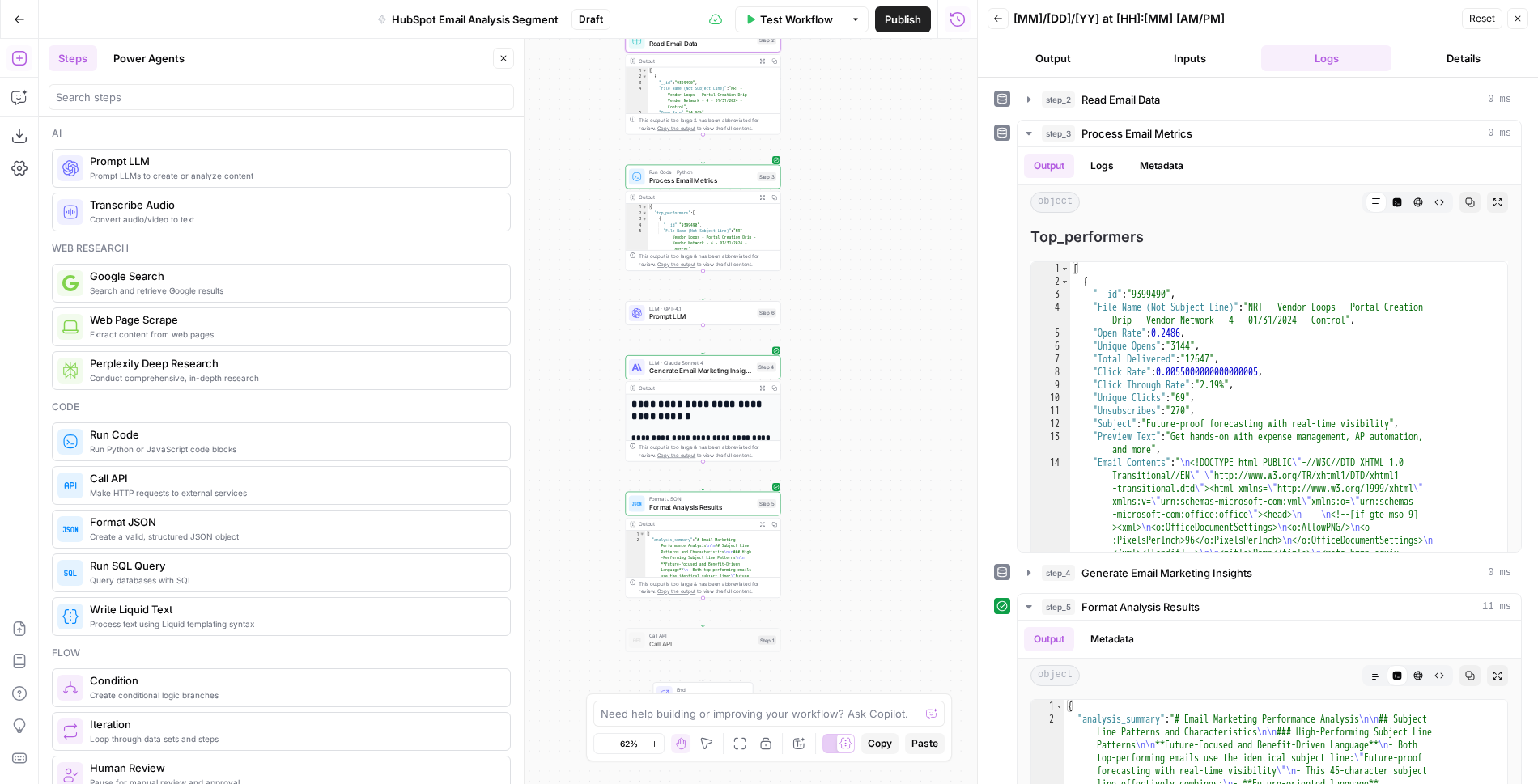 drag, startPoint x: 851, startPoint y: 410, endPoint x: 823, endPoint y: 265, distance: 147.67871 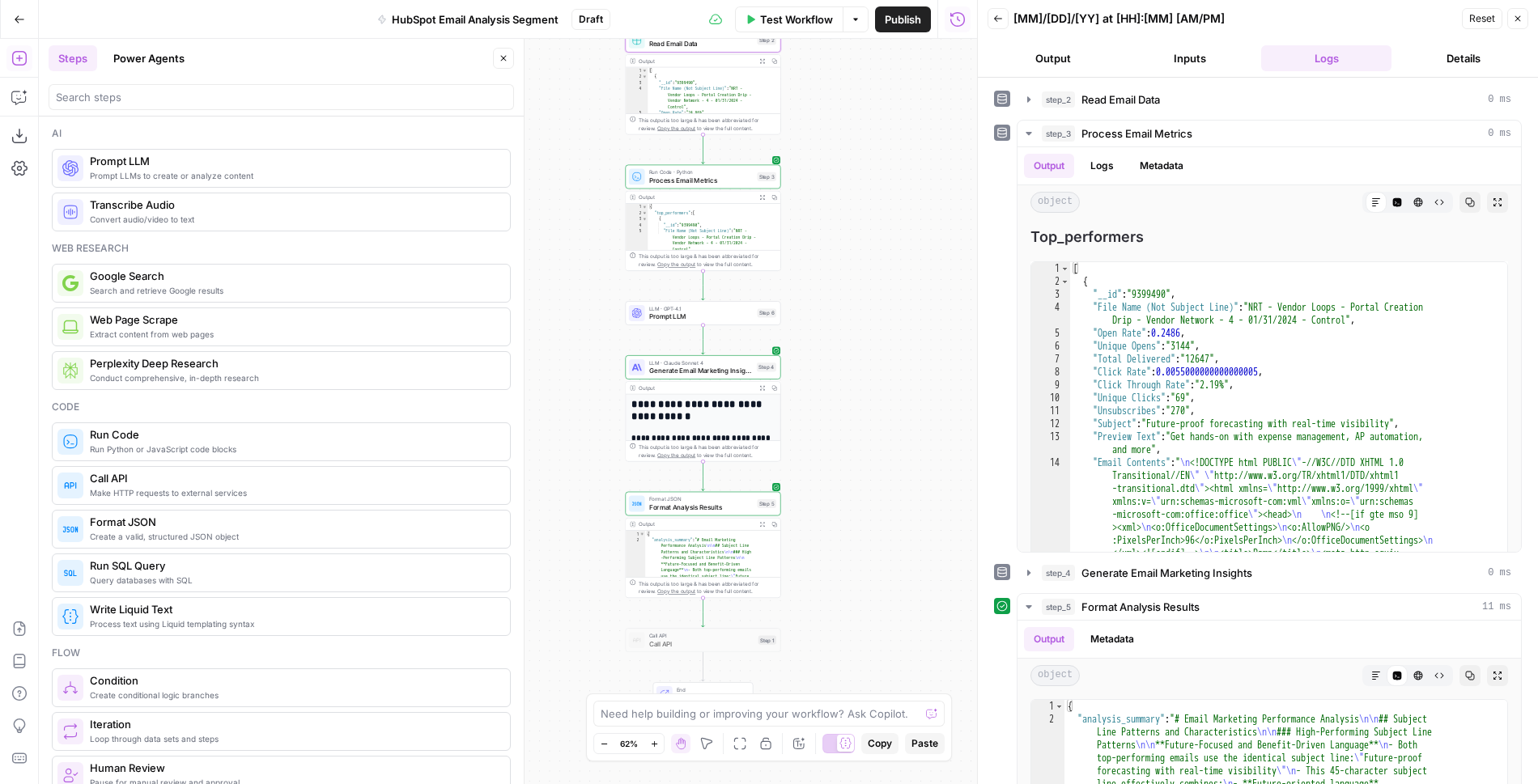 click on "Workflow Set Inputs Inputs Read from Grid Read Email Data Step 2 Output Expand Output Copy 1 2 3 4 5 6 [    {      "__id" :  "9399490" ,      "File Name (Not Subject Line)" :  "NRT -           Vendor Loops - Portal Creation Drip -           Vendor Network - 4 - 01/31/2024 -           Control" ,      "Open Rate" :  "24.86%" ,      "Unique Opens" :  "3144" ,     XXXXXXXXXXXXXXXXXXXXXXXXXXXXXXXXXXXXXXXXXXXXXXXXXXXXXXXXXXXXXXXXXXXXXXXXXXXXXXXXXXXXXXXXXXXXXXXXXXXXXXXXXXXXXXXXXXXXXXXXXXXXXXXXXXXXXXXXXXXXXXXXXXXXXXXXXXXXXXXXXXXXXXXXXXXXXXXXXXXXXXXXXXXXXXXXXXXXXXXXXXXXXXXXXXXXXXXXXXXXXXXXXXXXXXXXXXXXXXXXXXXXXXXXXXXXXXXXXXXXXXXXXXXXXXXXXXXXXXXXXXXXXXXXXXXXXXXXXXXXXXXXXXXXXXXXXXXXXXXXXXXXXXXXXXXXXXXXXXXXXXXXXXXXXXXXXXXXXXXXXXXXXXXXXXXXXXXXXXXXXXXXXXXXXXXXXXXXXXXXXXXXXXXXXXXXXXXXXXXXXXXXXXXXXXXXXXXXXXXXXXXXXXXXXXXXXXXXXXXXXXXXXXXXXXXXXXXXXXXXXXXXXXXXXXXXXXXXXXXXXXXXXXXXXXXX This output is too large & has been abbreviated for review.   Copy the output   to view the full content. Step 3 Output 1" at bounding box center (508, 411) 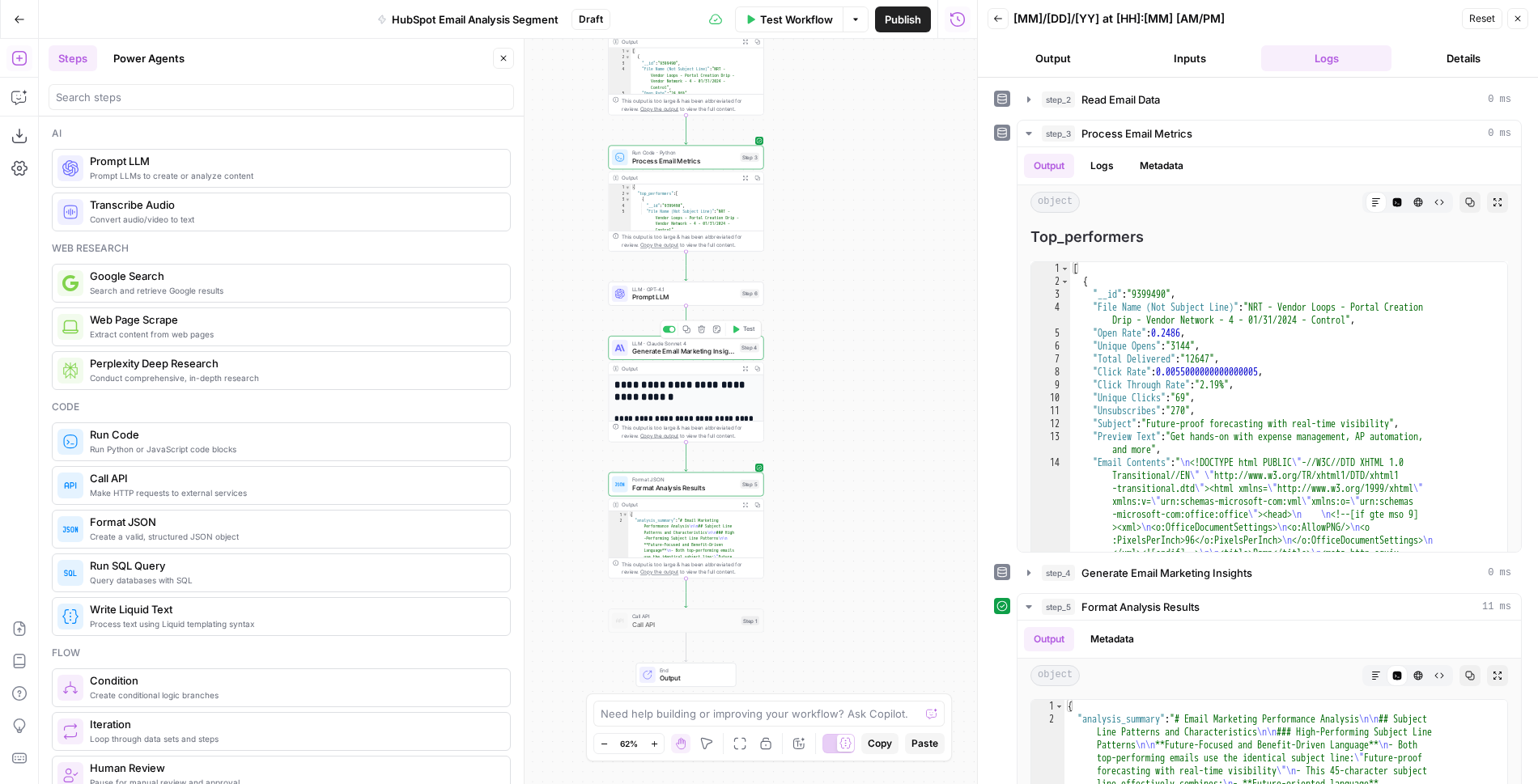 click on "Generate Email Marketing Insights" at bounding box center (684, 351) 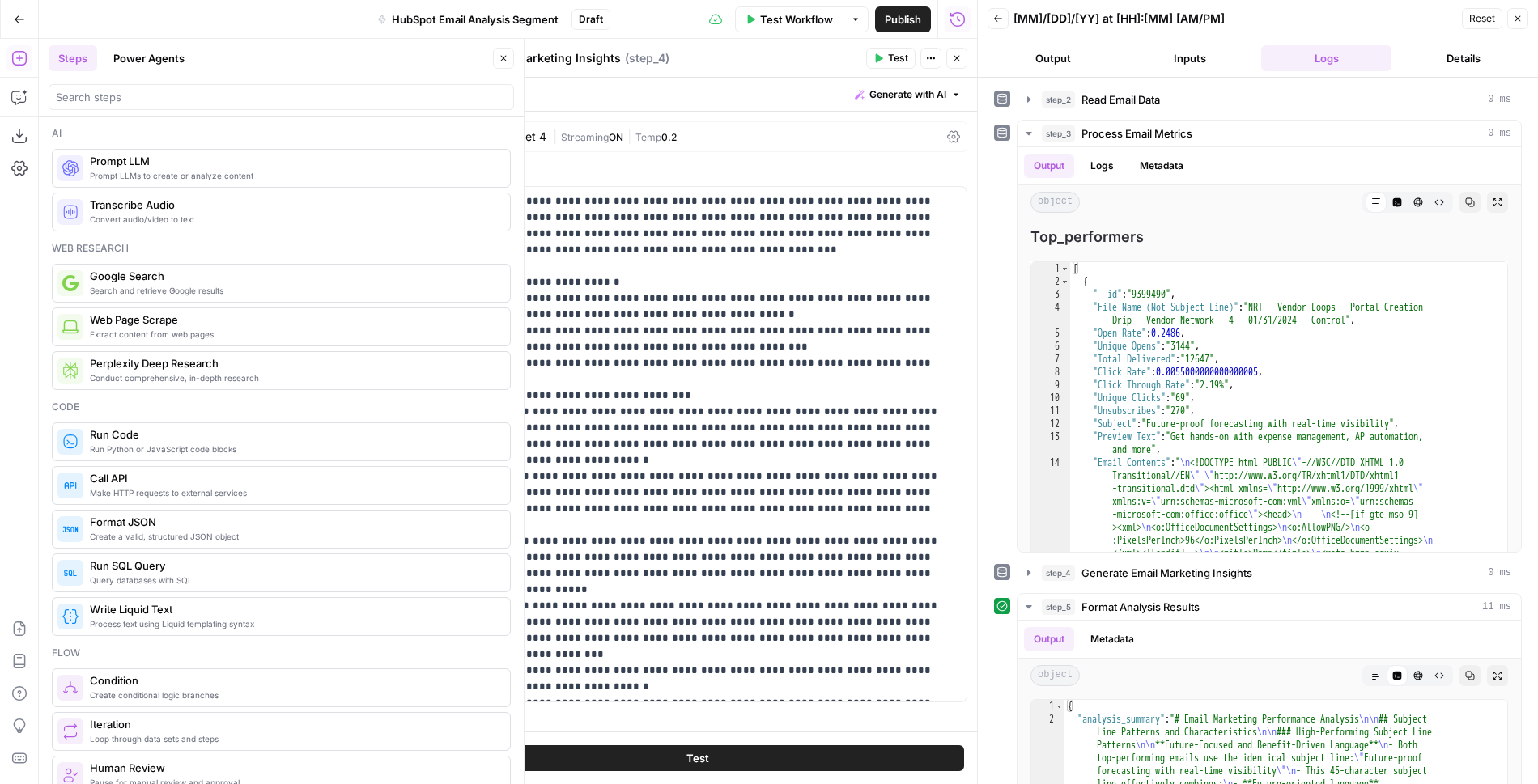 click 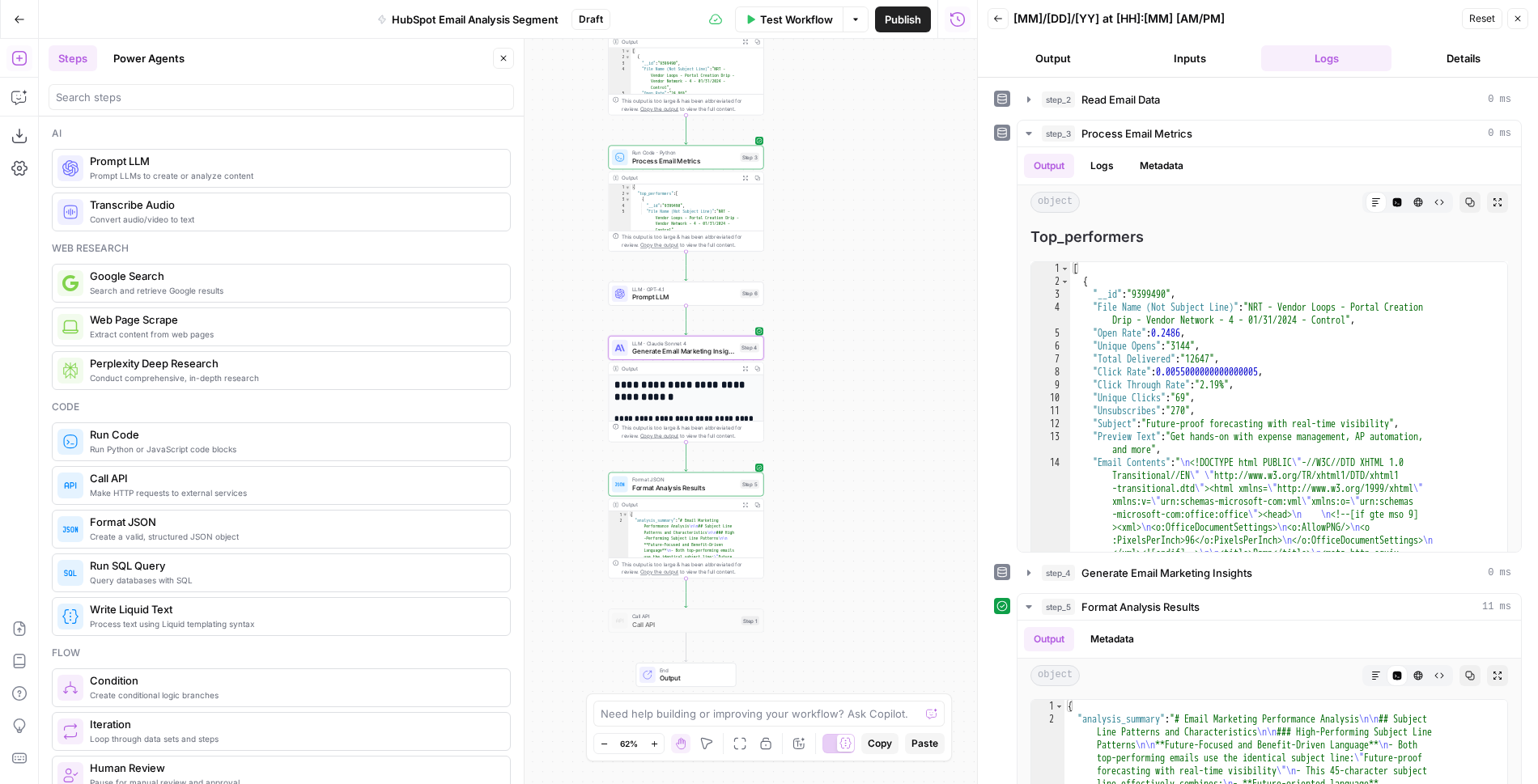 click 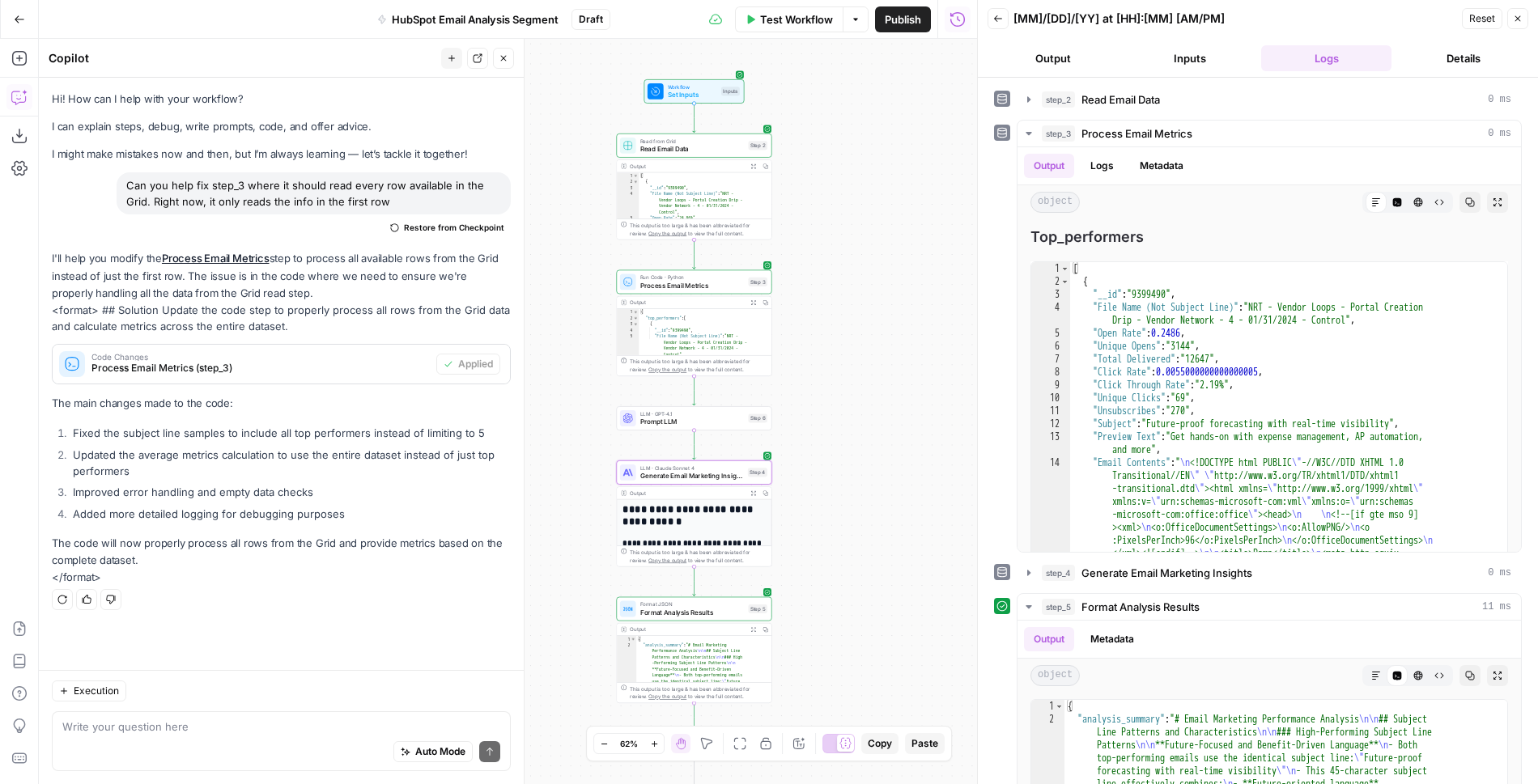 drag, startPoint x: 814, startPoint y: 132, endPoint x: 822, endPoint y: 256, distance: 124.2578 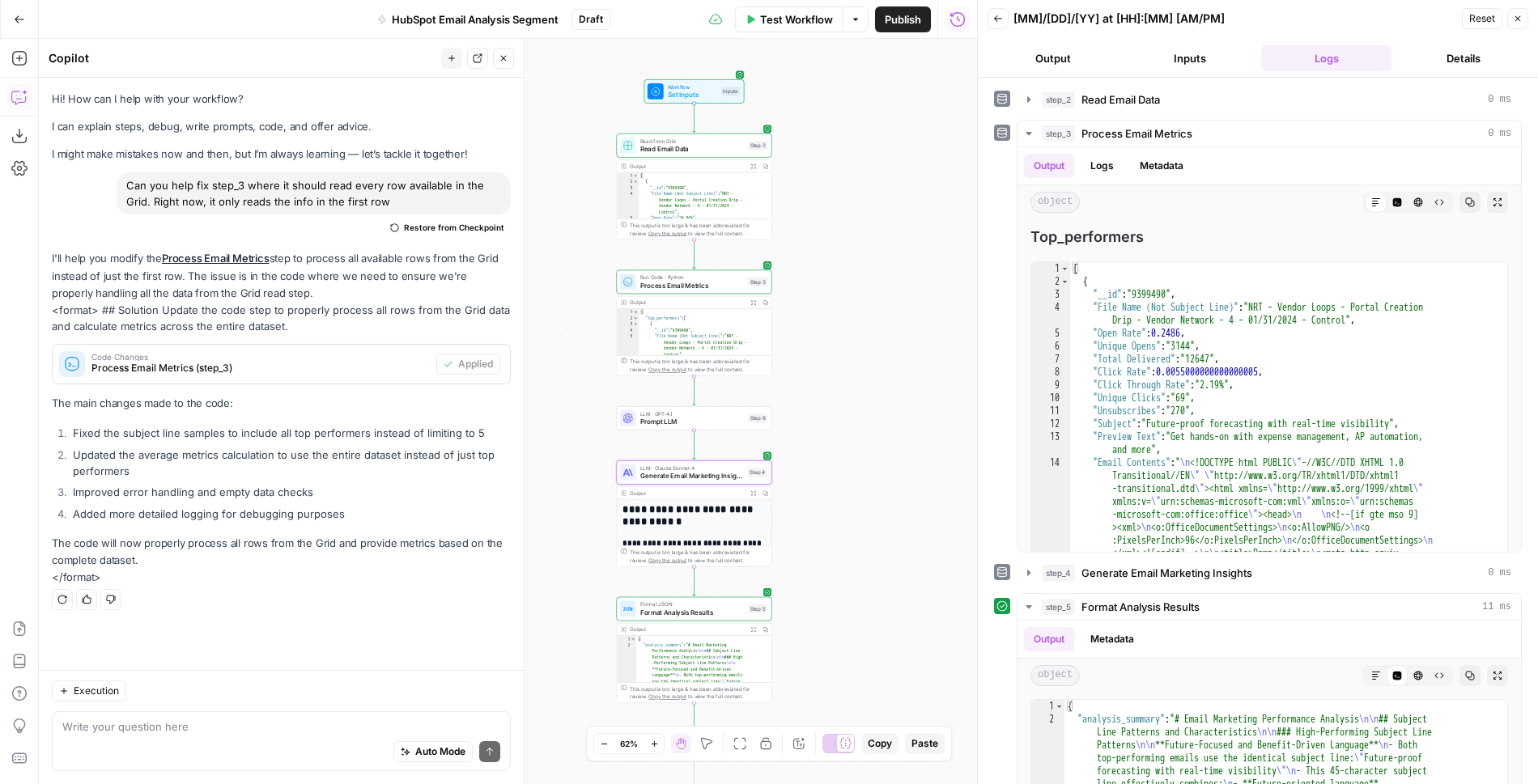 click on "Workflow Set Inputs Inputs Read from Grid Read Email Data Step 2 Output Expand Output Copy 1 2 3 4 5 6 [    {      "__id" :  "9399490" ,      "File Name (Not Subject Line)" :  "NRT -           Vendor Loops - Portal Creation Drip -           Vendor Network - 4 - 01/31/2024 -           Control" ,      "Open Rate" :  "24.86%" ,      "Unique Opens" :  "3144" ,     XXXXXXXXXXXXXXXXXXXXXXXXXXXXXXXXXXXXXXXXXXXXXXXXXXXXXXXXXXXXXXXXXXXXXXXXXXXXXXXXXXXXXXXXXXXXXXXXXXXXXXXXXXXXXXXXXXXXXXXXXXXXXXXXXXXXXXXXXXXXXXXXXXXXXXXXXXXXXXXXXXXXXXXXXXXXXXXXXXXXXXXXXXXXXXXXXXXXXXXXXXXXXXXXXXXXXXXXXXXXXXXXXXXXXXXXXXXXXXXXXXXXXXXXXXXXXXXXXXXXXXXXXXXXXXXXXXXXXXXXXXXXXXXXXXXXXXXXXXXXXXXXXXXXXXXXXXXXXXXXXXXXXXXXXXXXXXXXXXXXXXXXXXXXXXXXXXXXXXXXXXXXXXXXXXXXXXXXXXXXXXXXXXXXXXXXXXXXXXXXXXXXXXXXXXXXXXXXXXXXXXXXXXXXXXXXXXXXXXXXXXXXXXXXXXXXXXXXXXXXXXXXXXXXXXXXXXXXXXXXXXXXXXXXXXXXXXXXXXXXXXXXXXXXXXXX This output is too large & has been abbreviated for review.   Copy the output   to view the full content. Step 3 Output 1" at bounding box center (508, 411) 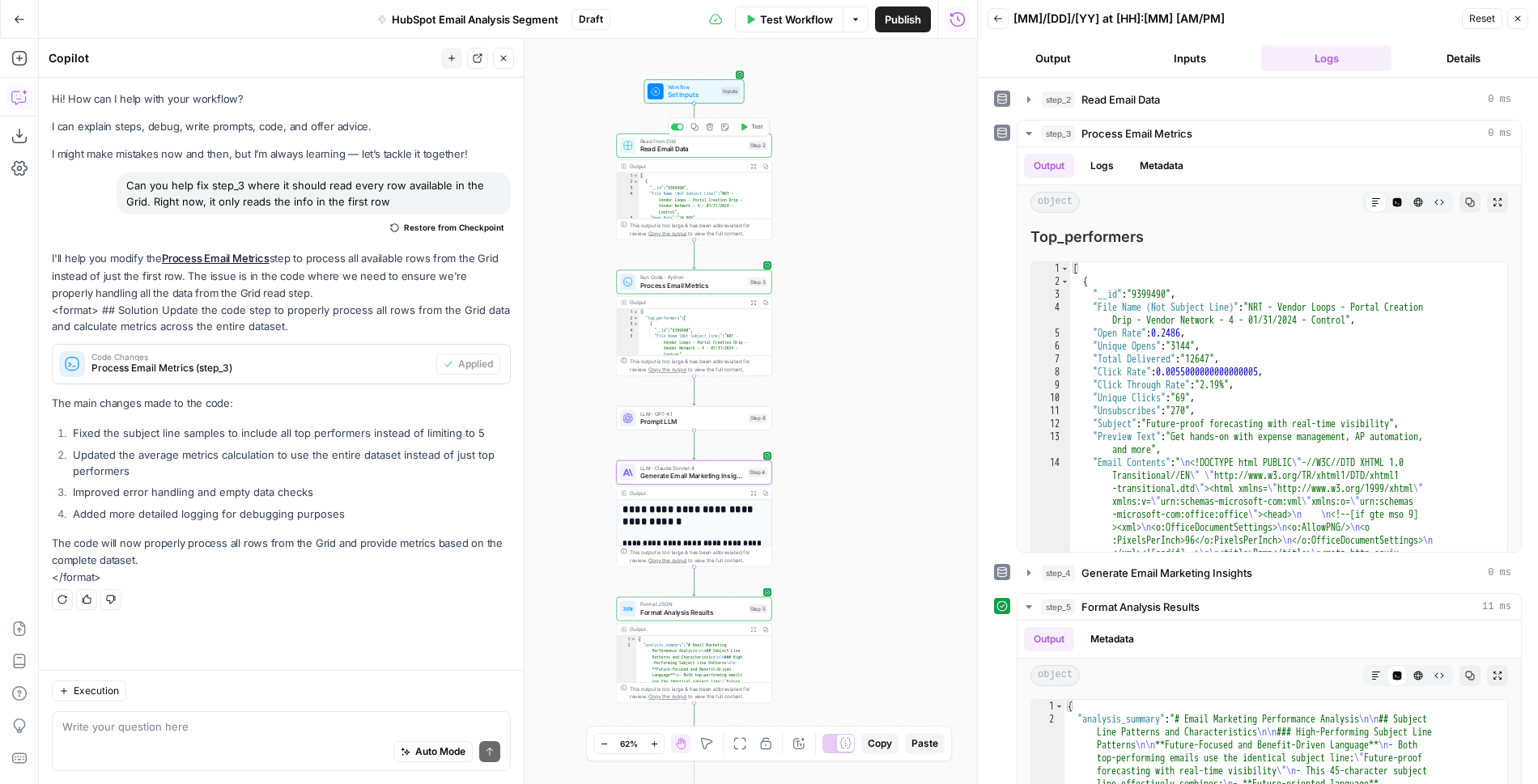 click on "Test" at bounding box center (751, 127) 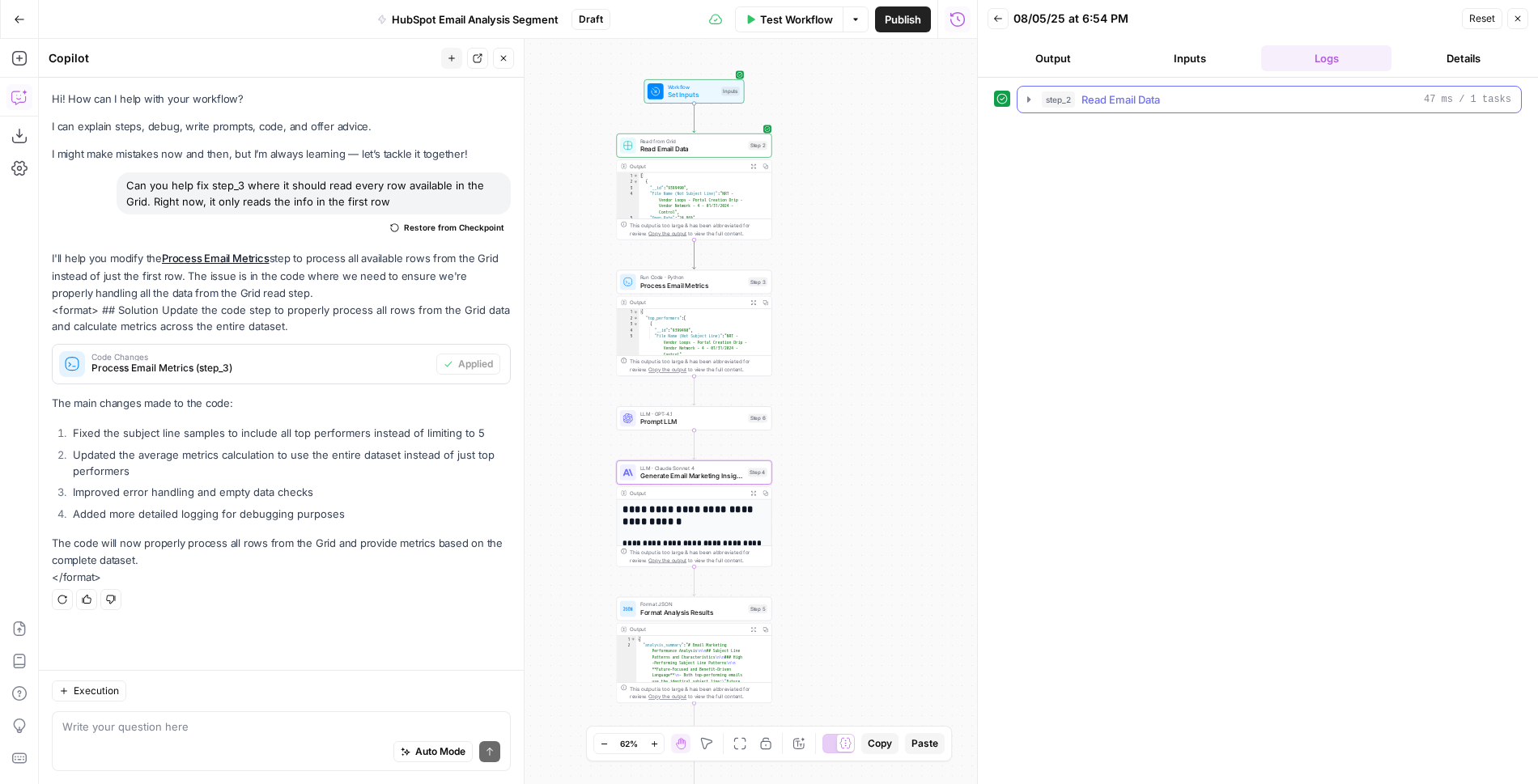click 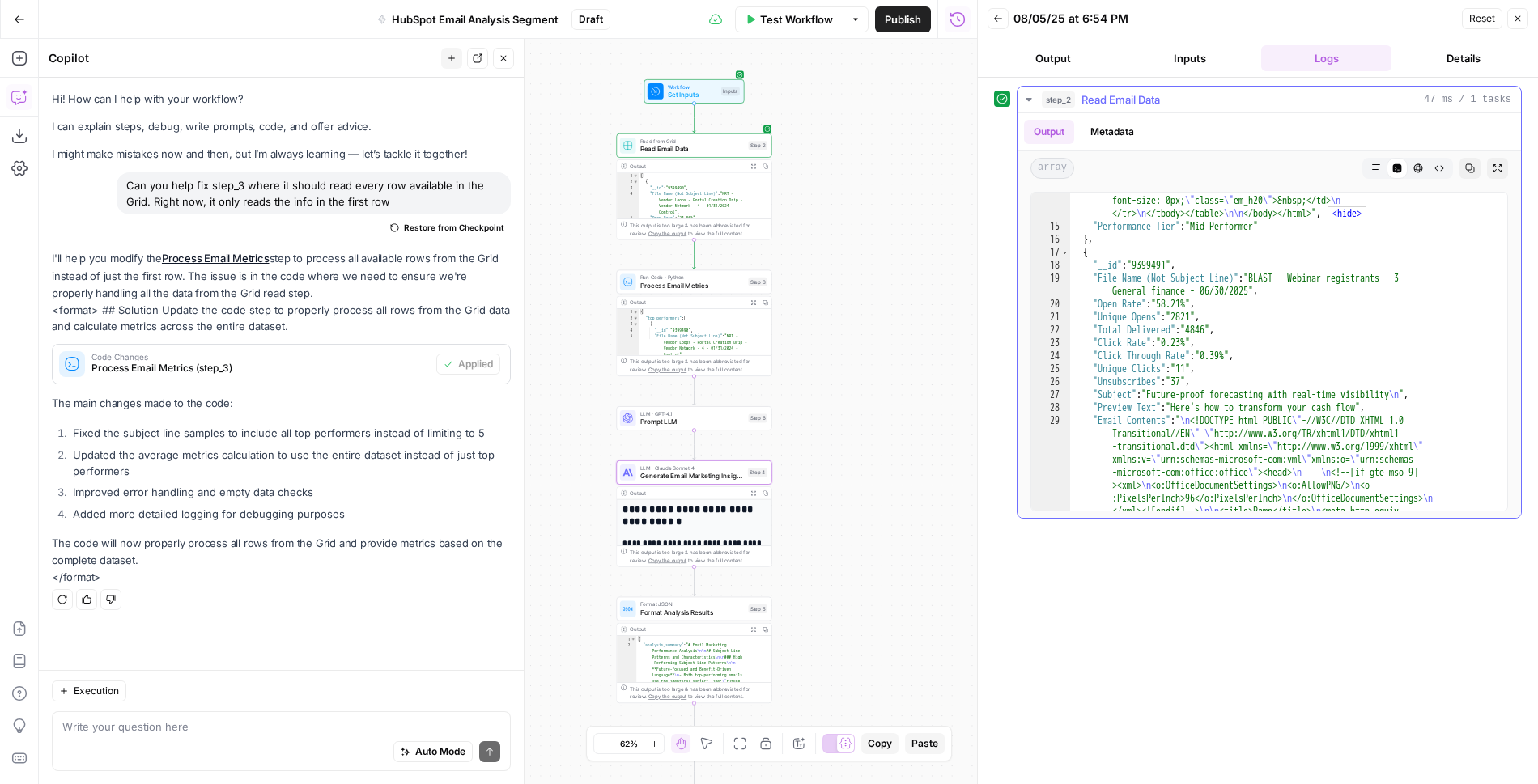 scroll, scrollTop: 5188, scrollLeft: 0, axis: vertical 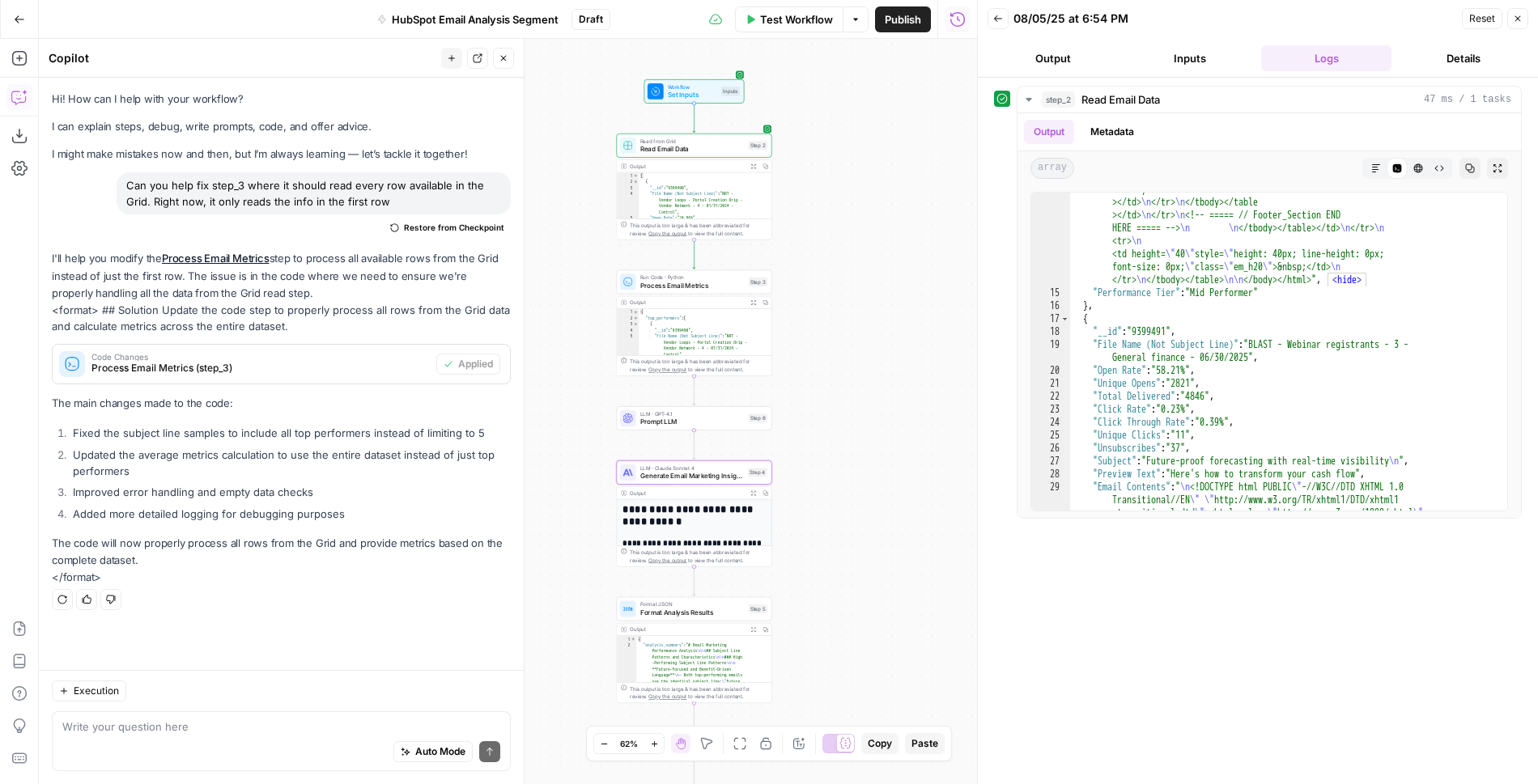 click on "Auto Mode Send" at bounding box center (281, 752) 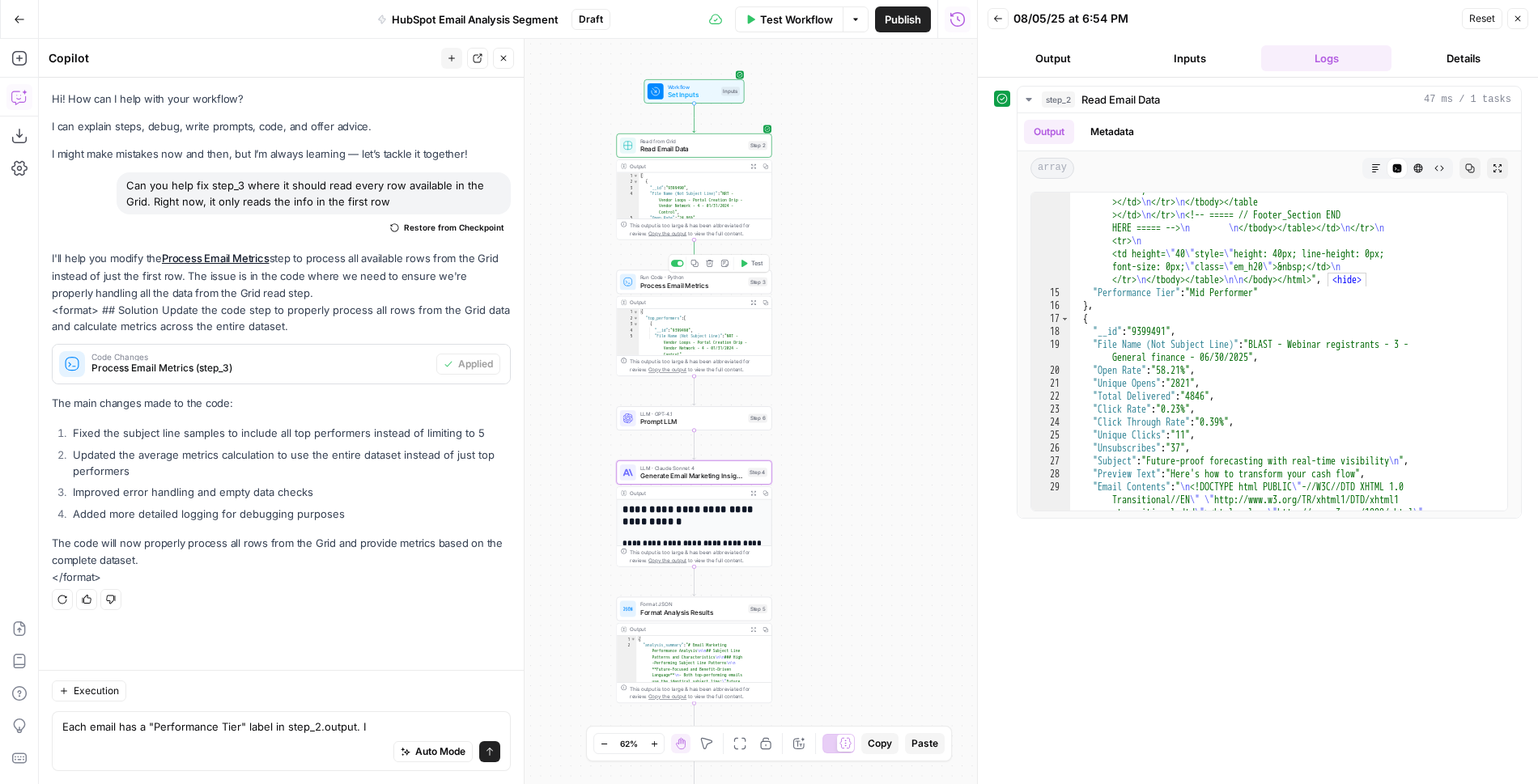 click on "Process Email Metrics" at bounding box center [692, 286] 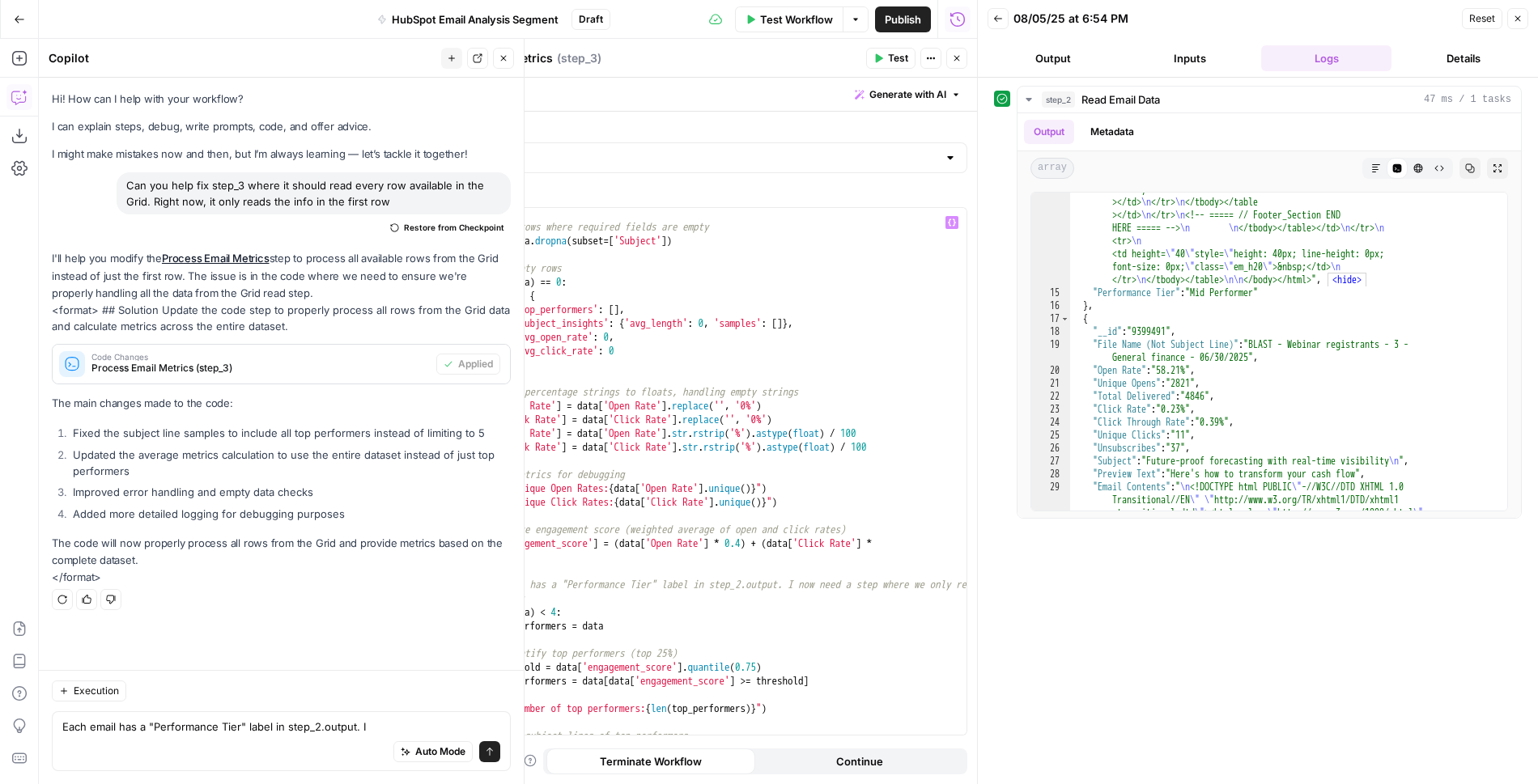 scroll, scrollTop: 0, scrollLeft: 0, axis: both 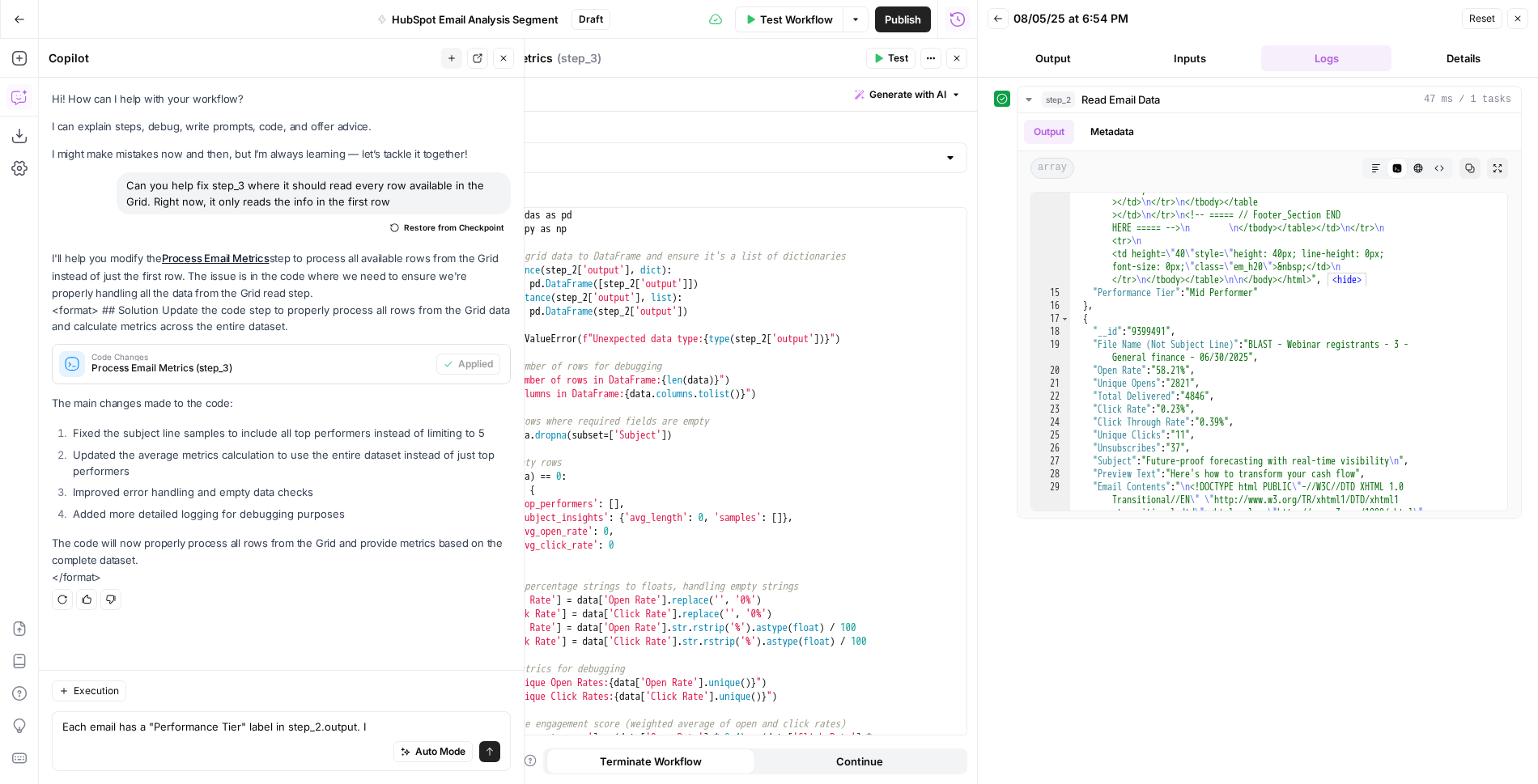 click 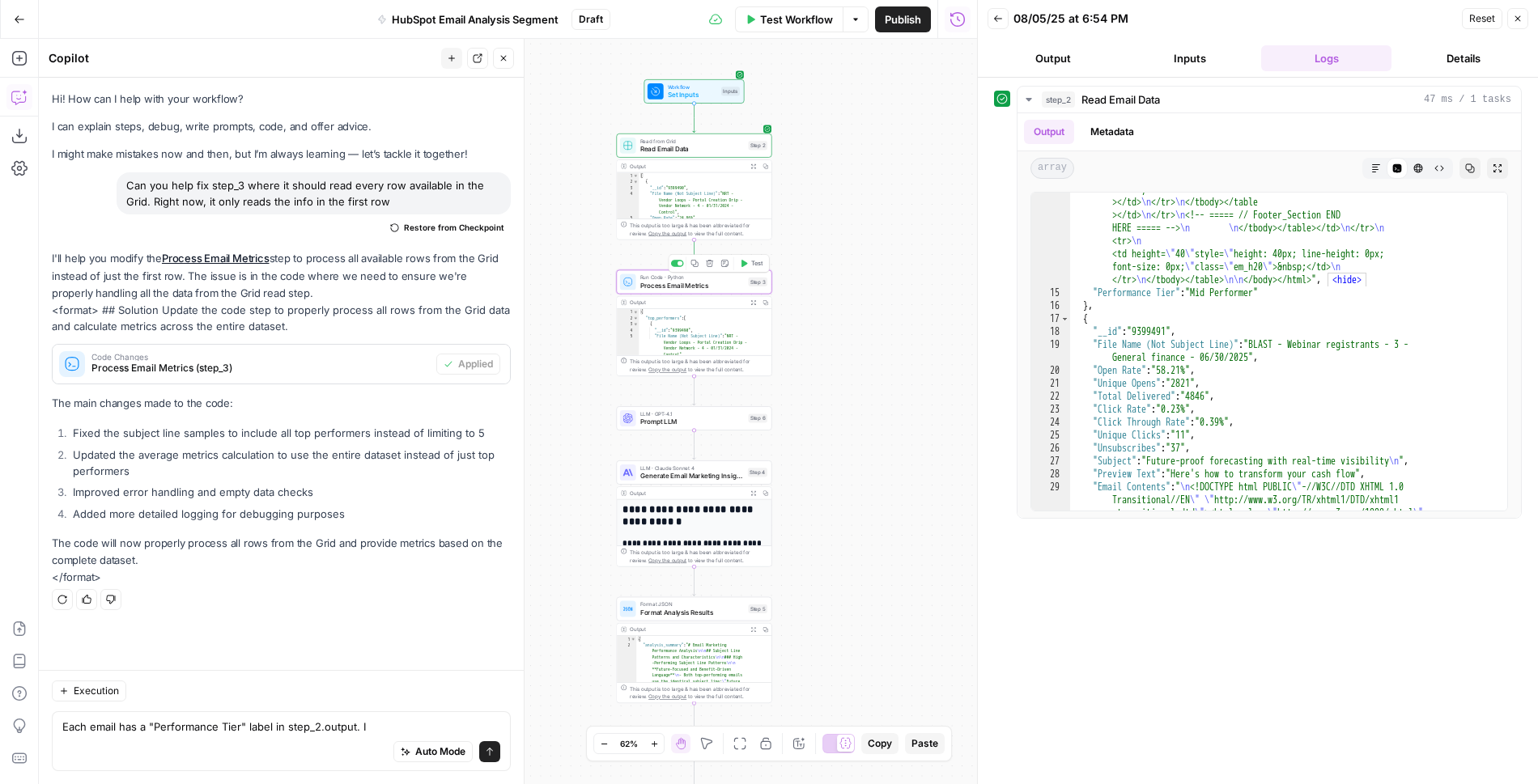 click at bounding box center [680, 263] 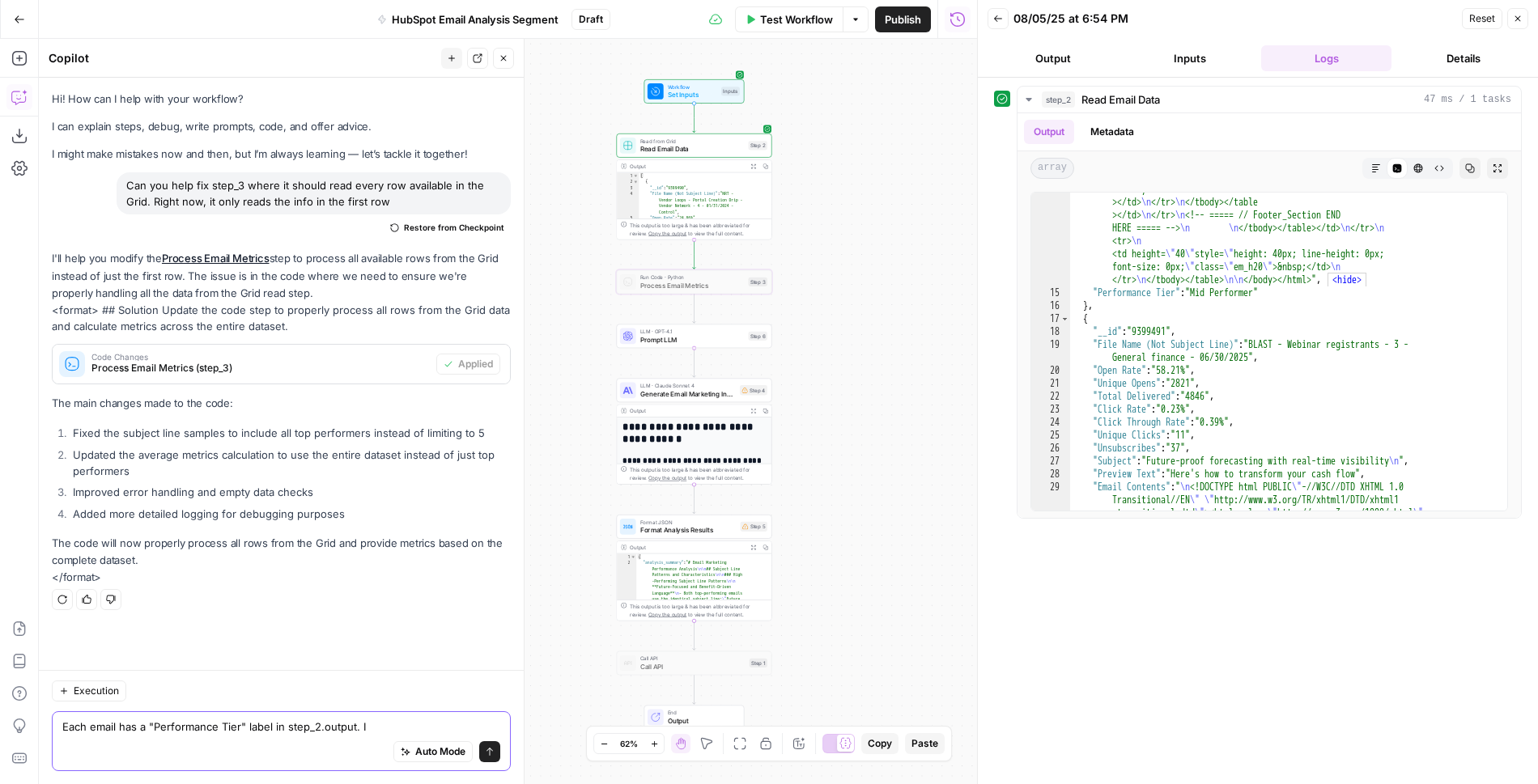 click on "Each email has a "Performance Tier" label in step_2.output. I" at bounding box center [281, 727] 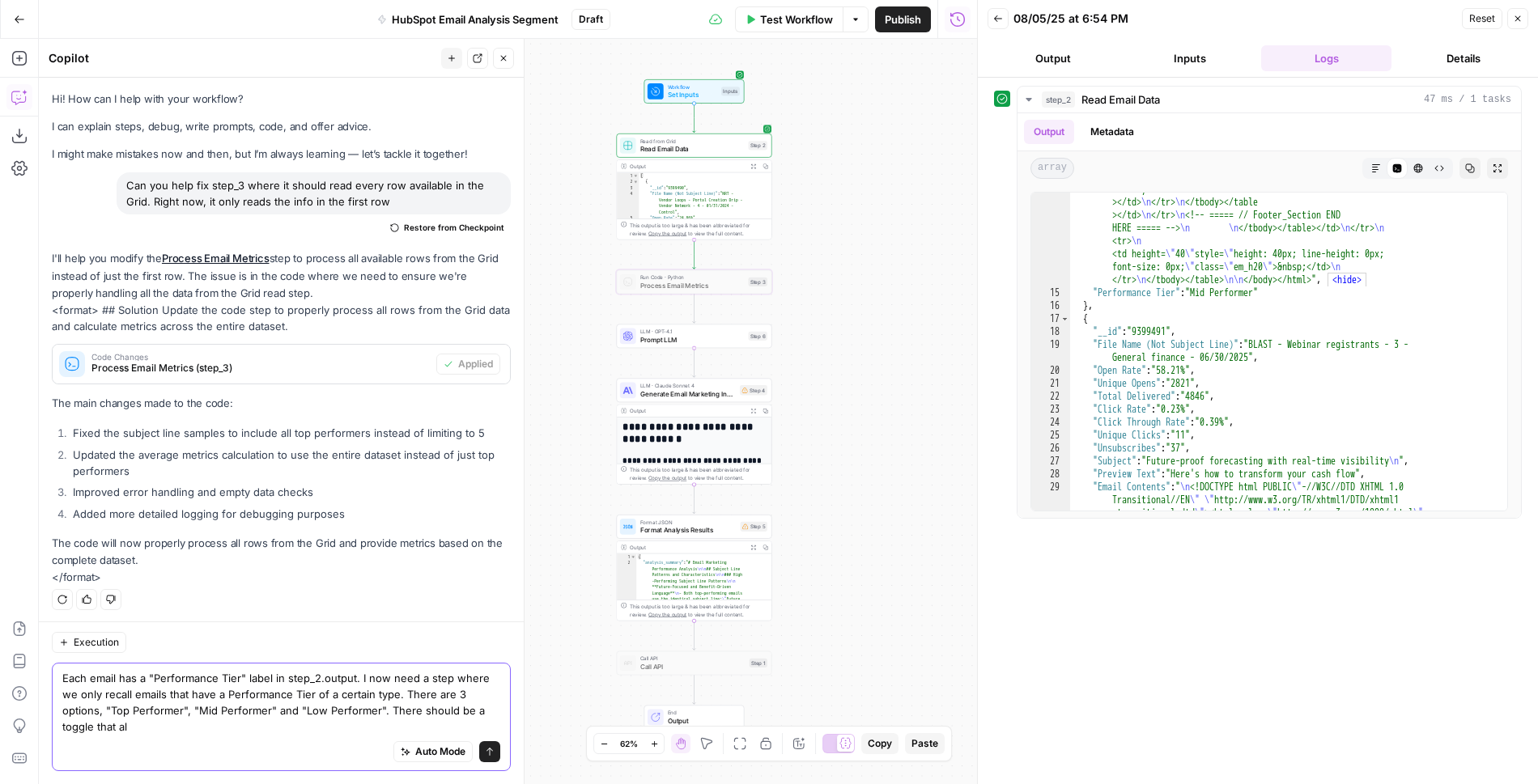 scroll, scrollTop: 1, scrollLeft: 0, axis: vertical 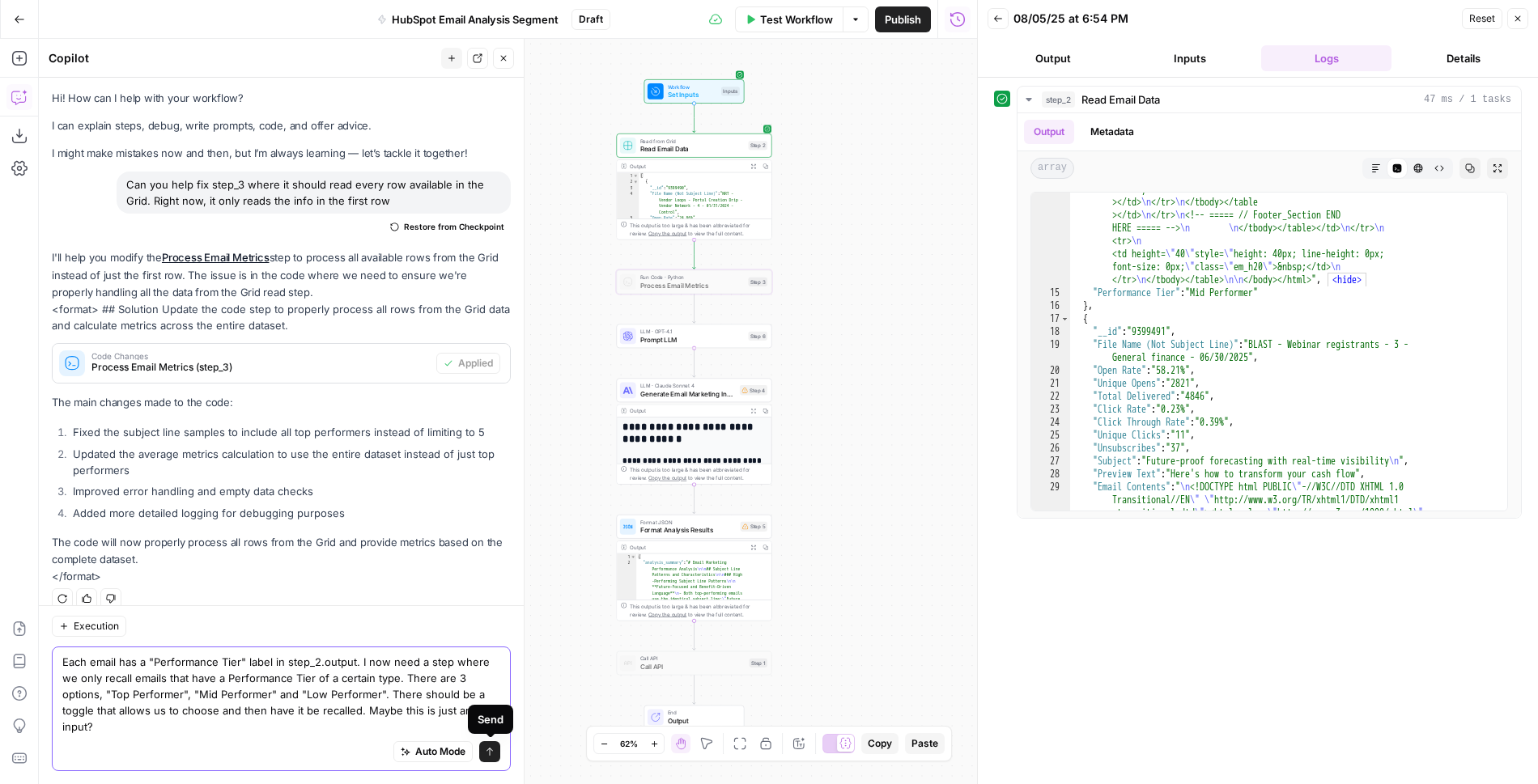 type on "Each email has a "Performance Tier" label in step_2.output. I now need a step where we only recall emails that have a Performance Tier of a certain type. There are 3 options, "Top Performer", "Mid Performer" and "Low Performer". There should be a toggle that allows us to choose and then have it be recalled. Maybe this is just an input?" 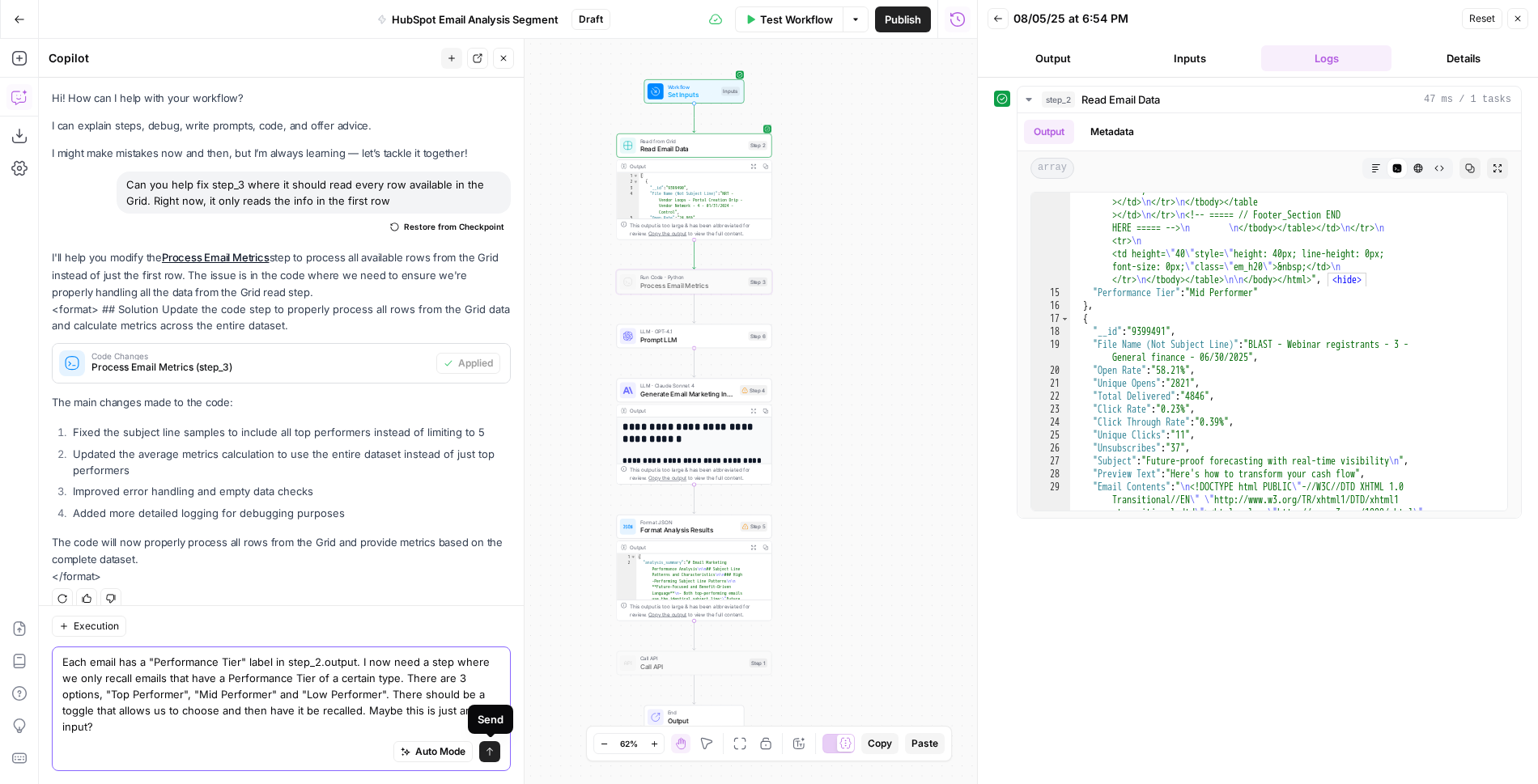 click 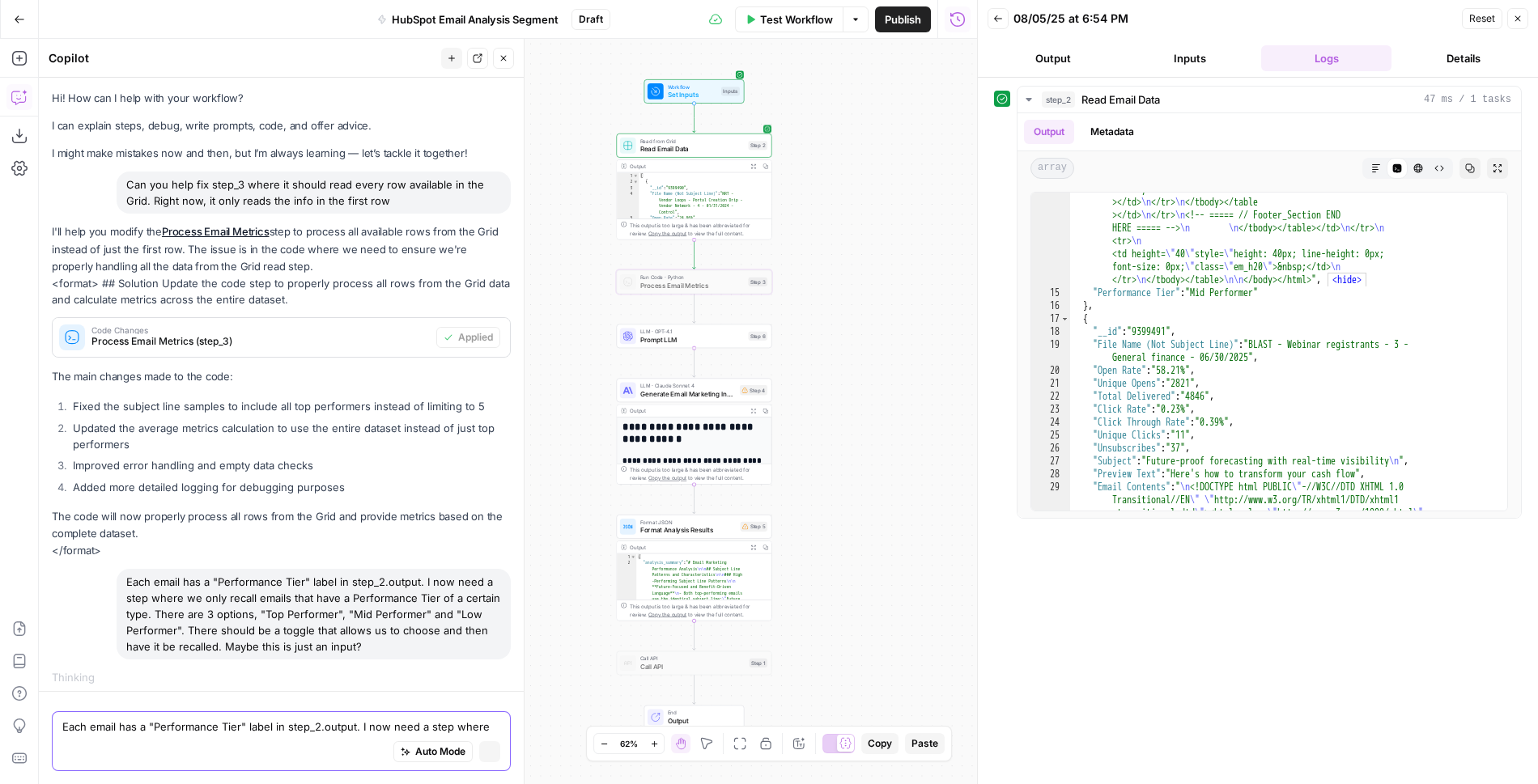 type 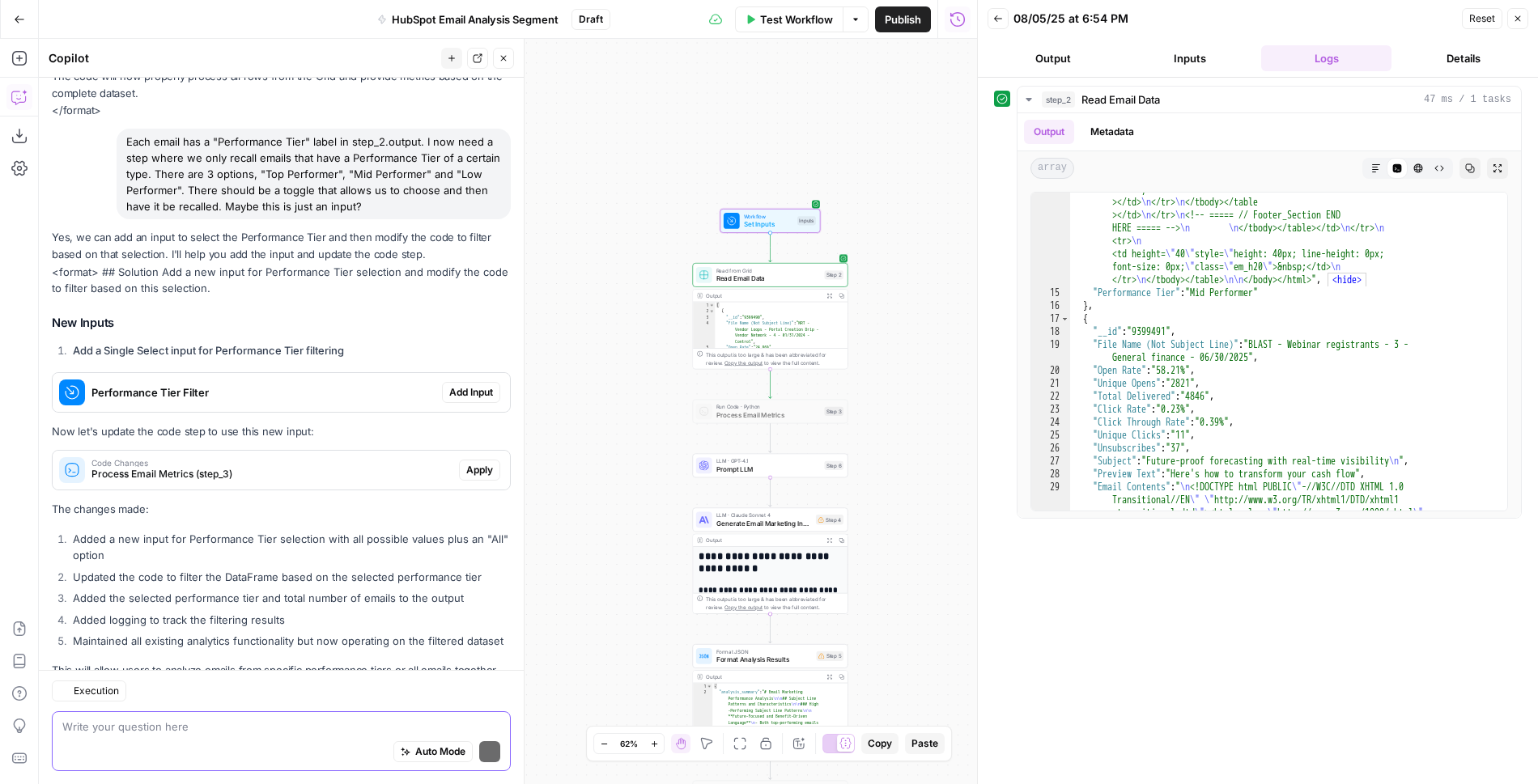 scroll, scrollTop: 545, scrollLeft: 0, axis: vertical 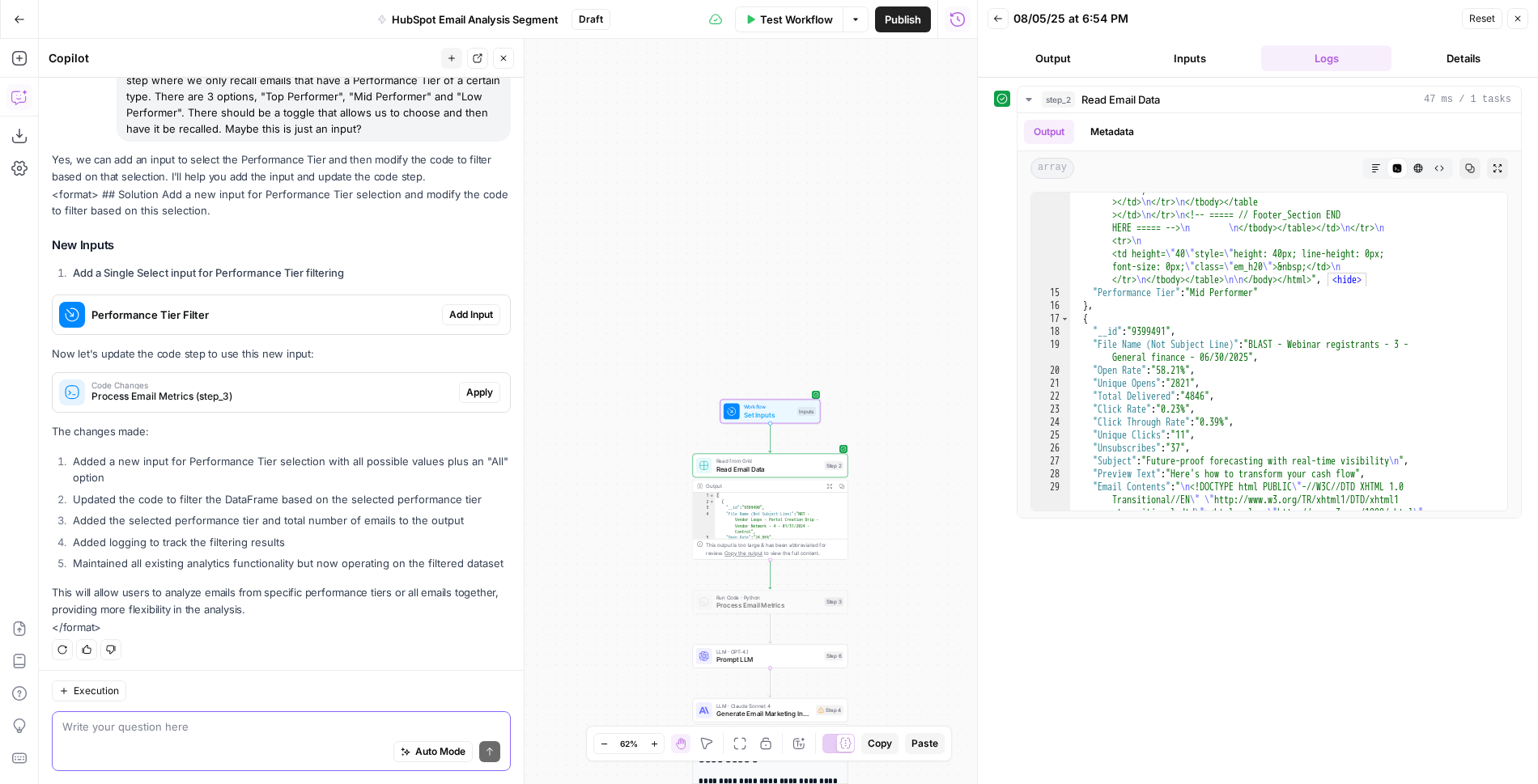 click on "Add Input" at bounding box center [471, 315] 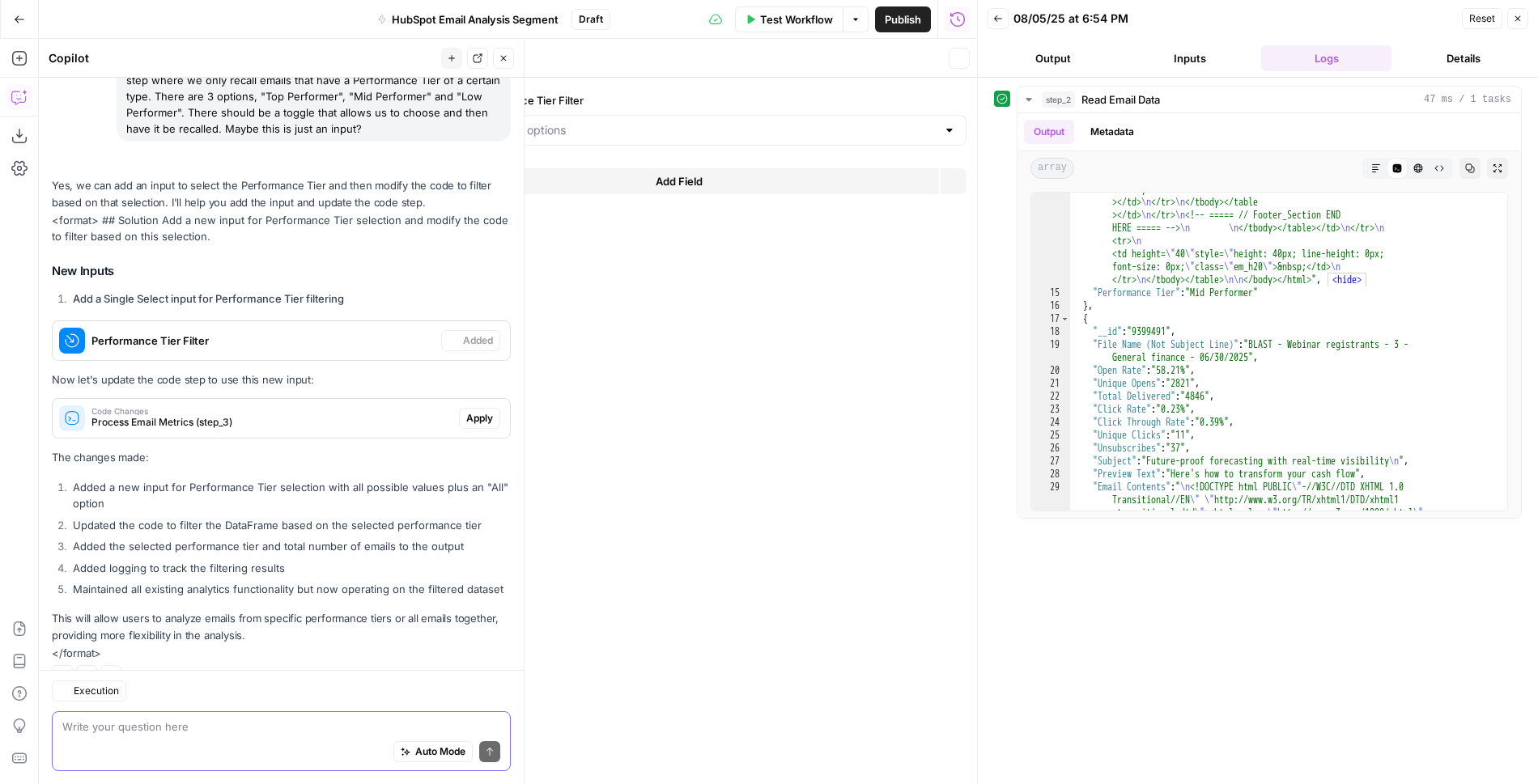 scroll, scrollTop: 571, scrollLeft: 0, axis: vertical 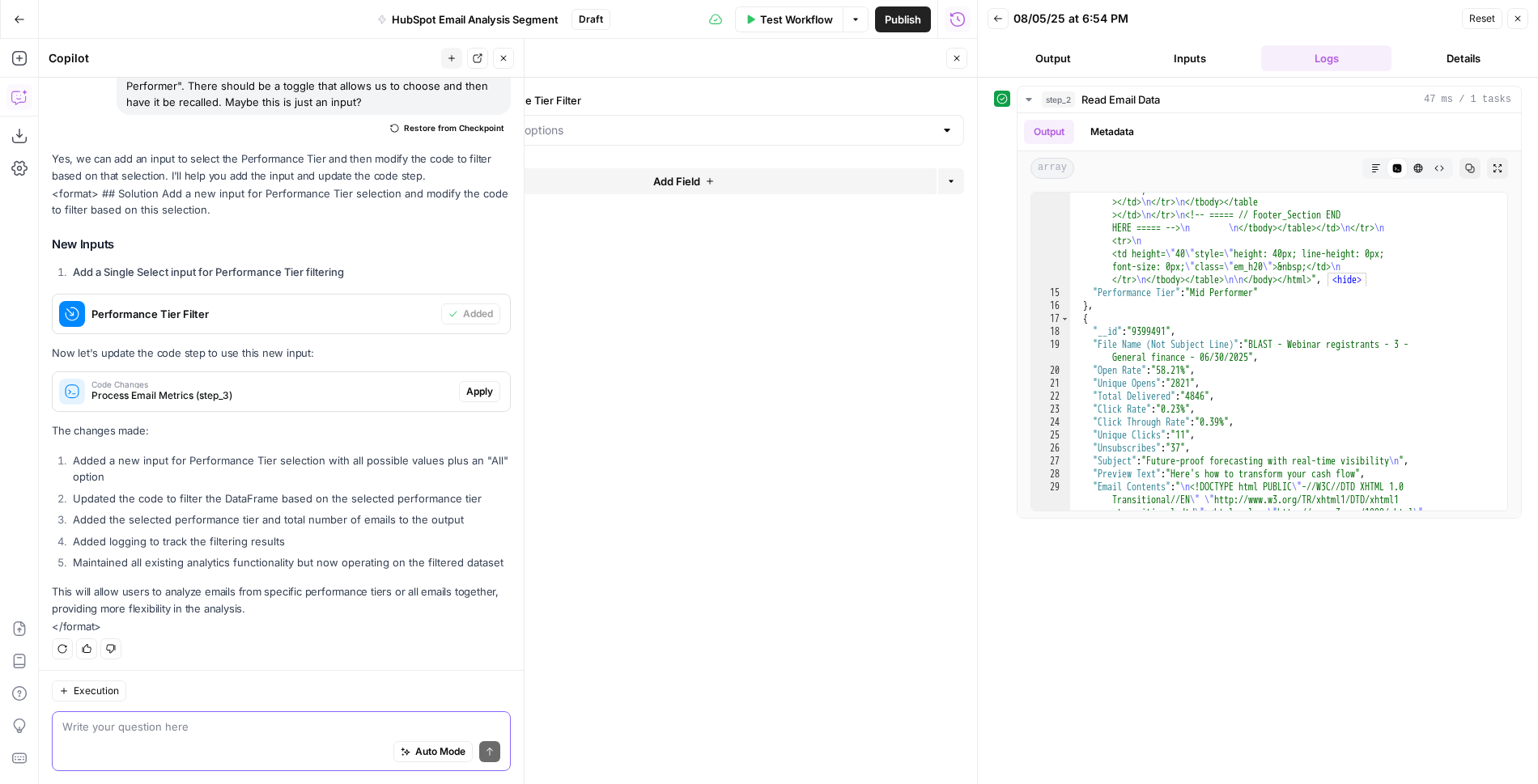click 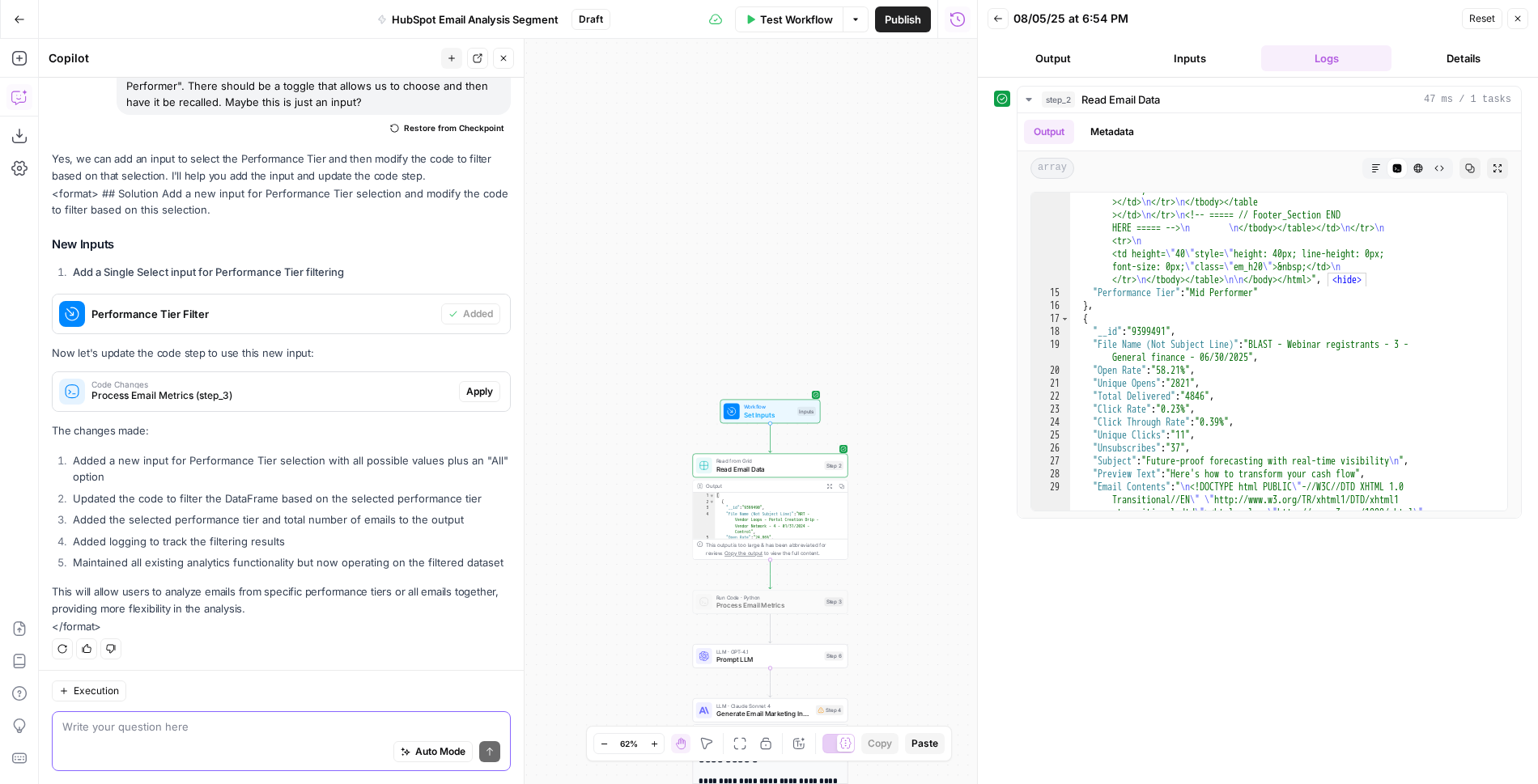 click on "Test Workflow" at bounding box center [797, 19] 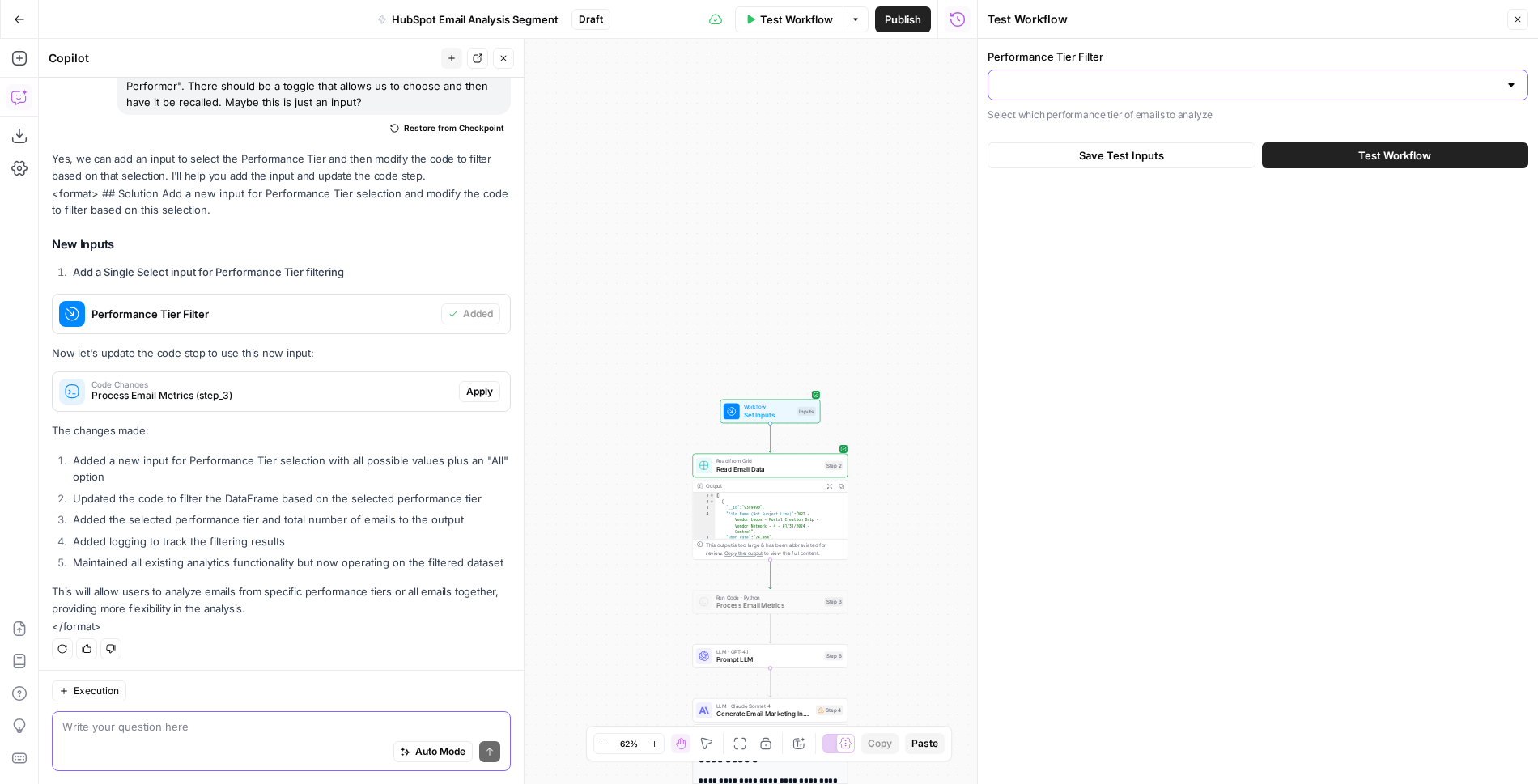 click on "Performance Tier Filter" at bounding box center [1248, 85] 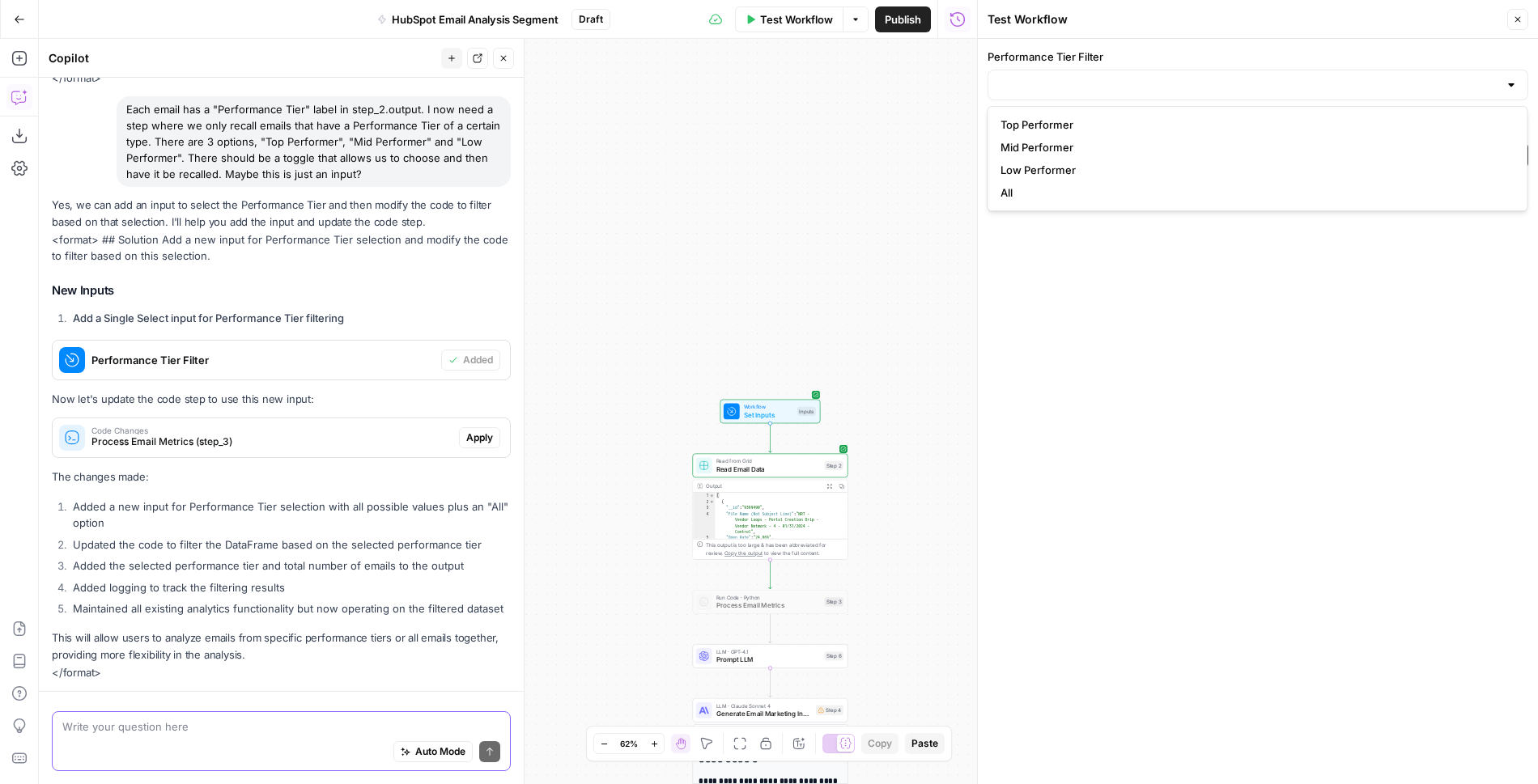 scroll, scrollTop: 571, scrollLeft: 0, axis: vertical 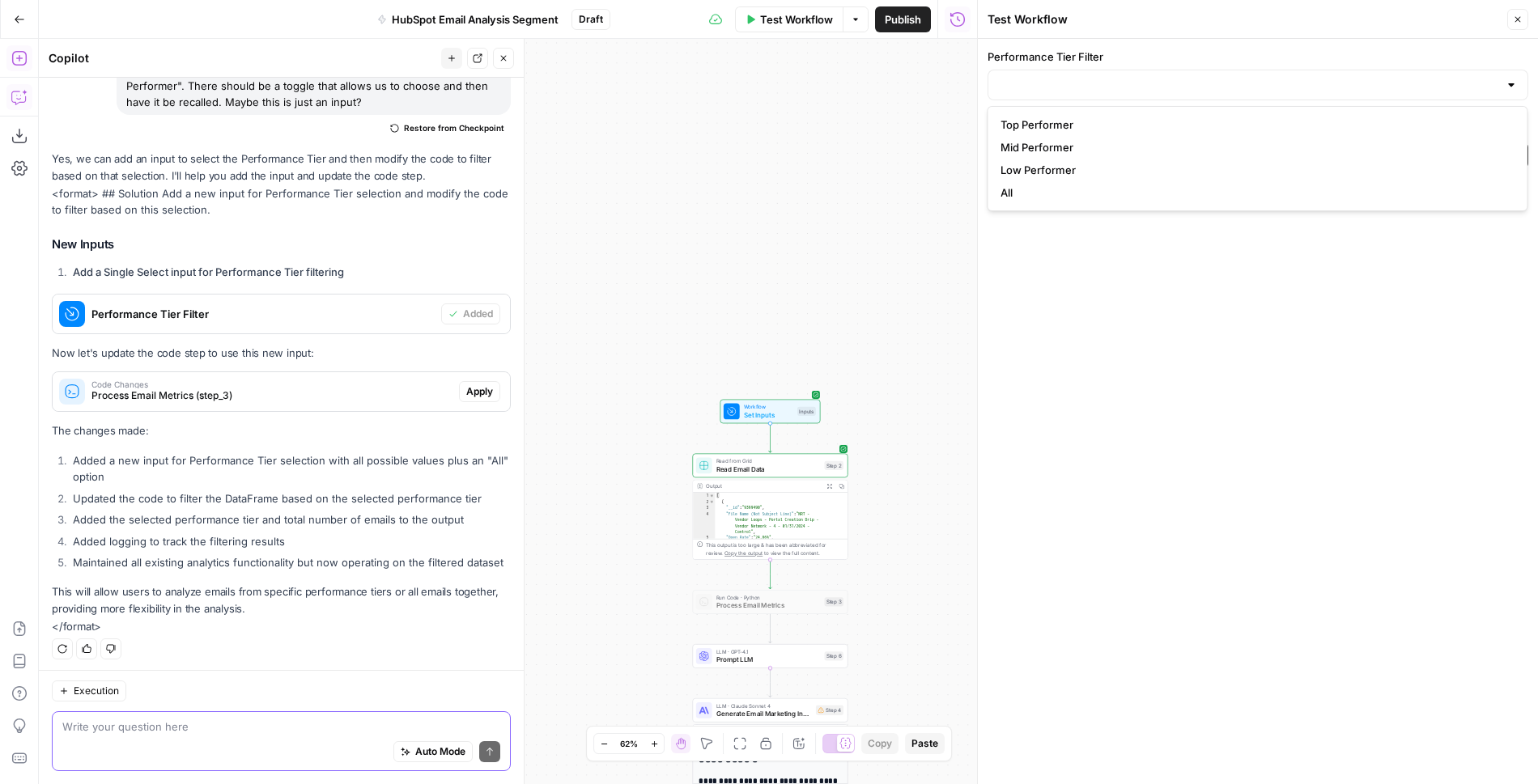 click 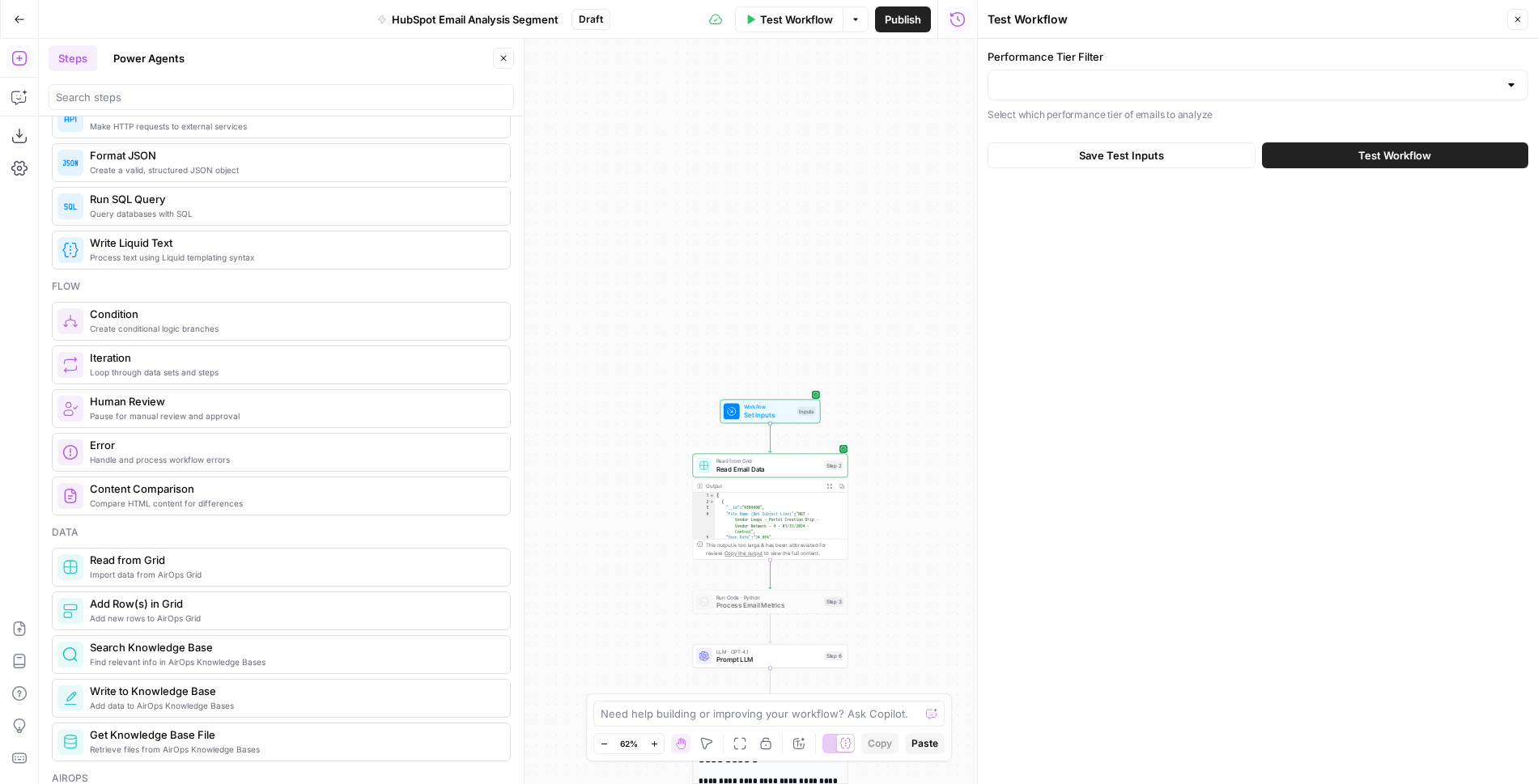 scroll, scrollTop: 221, scrollLeft: 0, axis: vertical 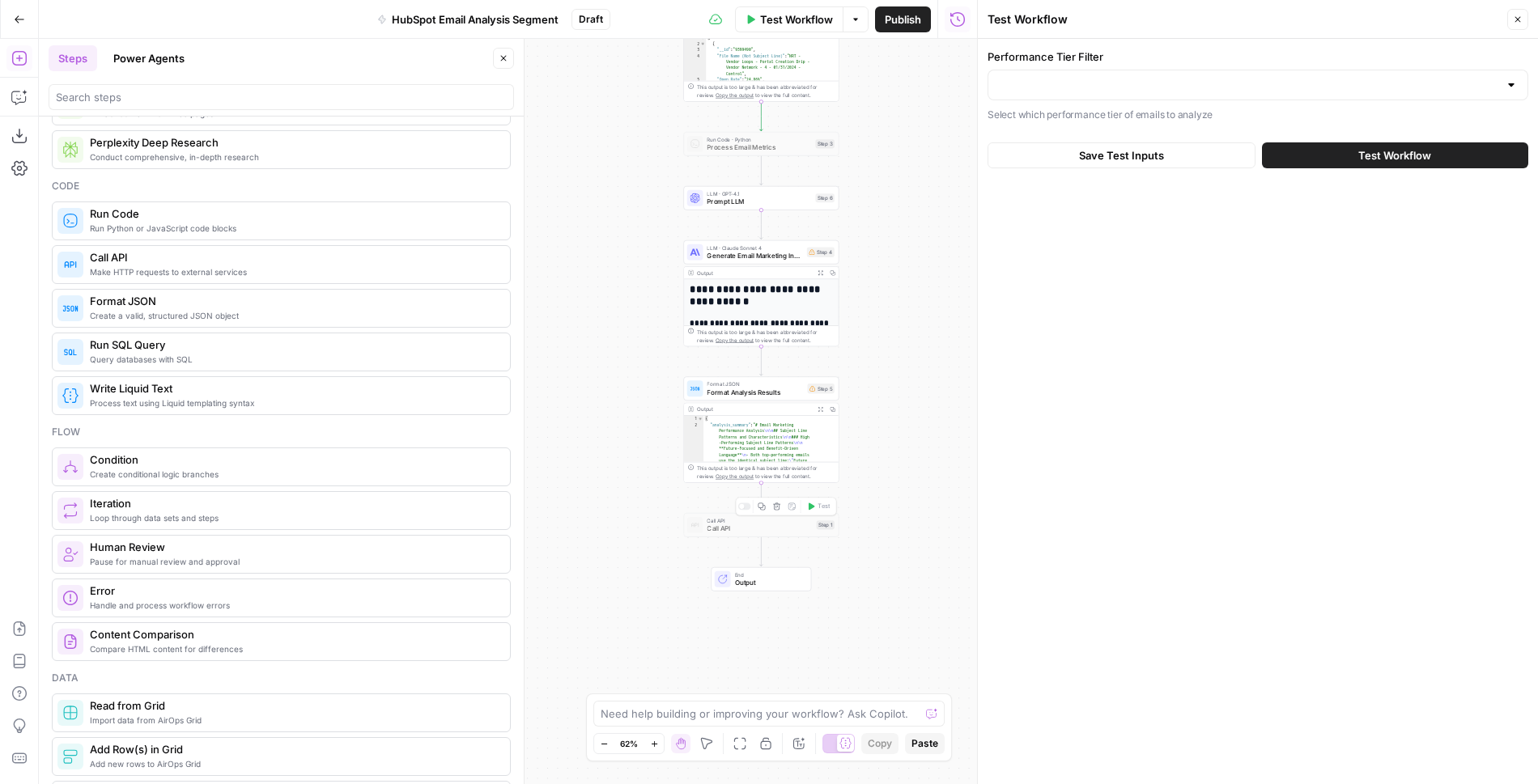 click on "Call API" at bounding box center (759, 520) 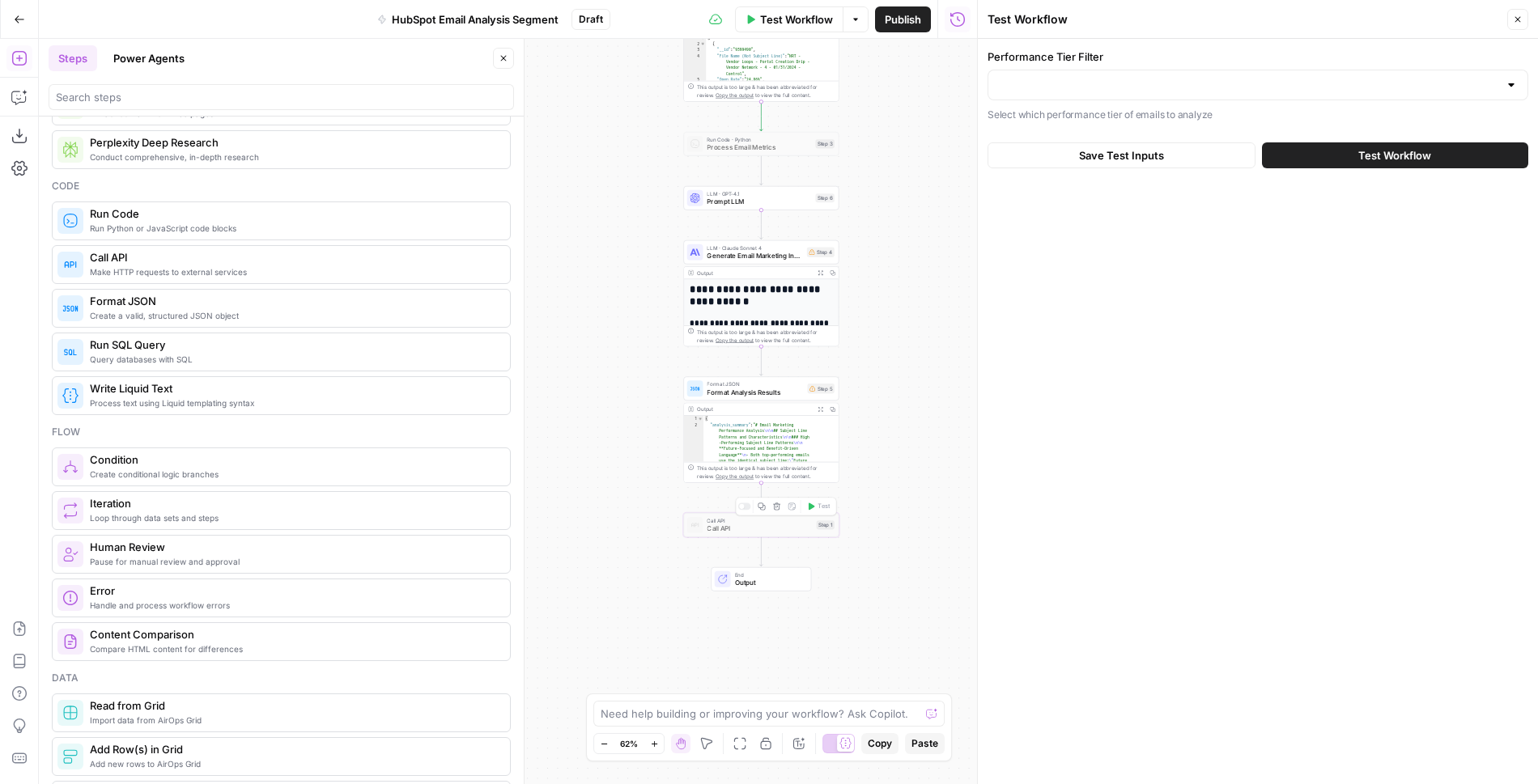 click on "Call API" at bounding box center (759, 528) 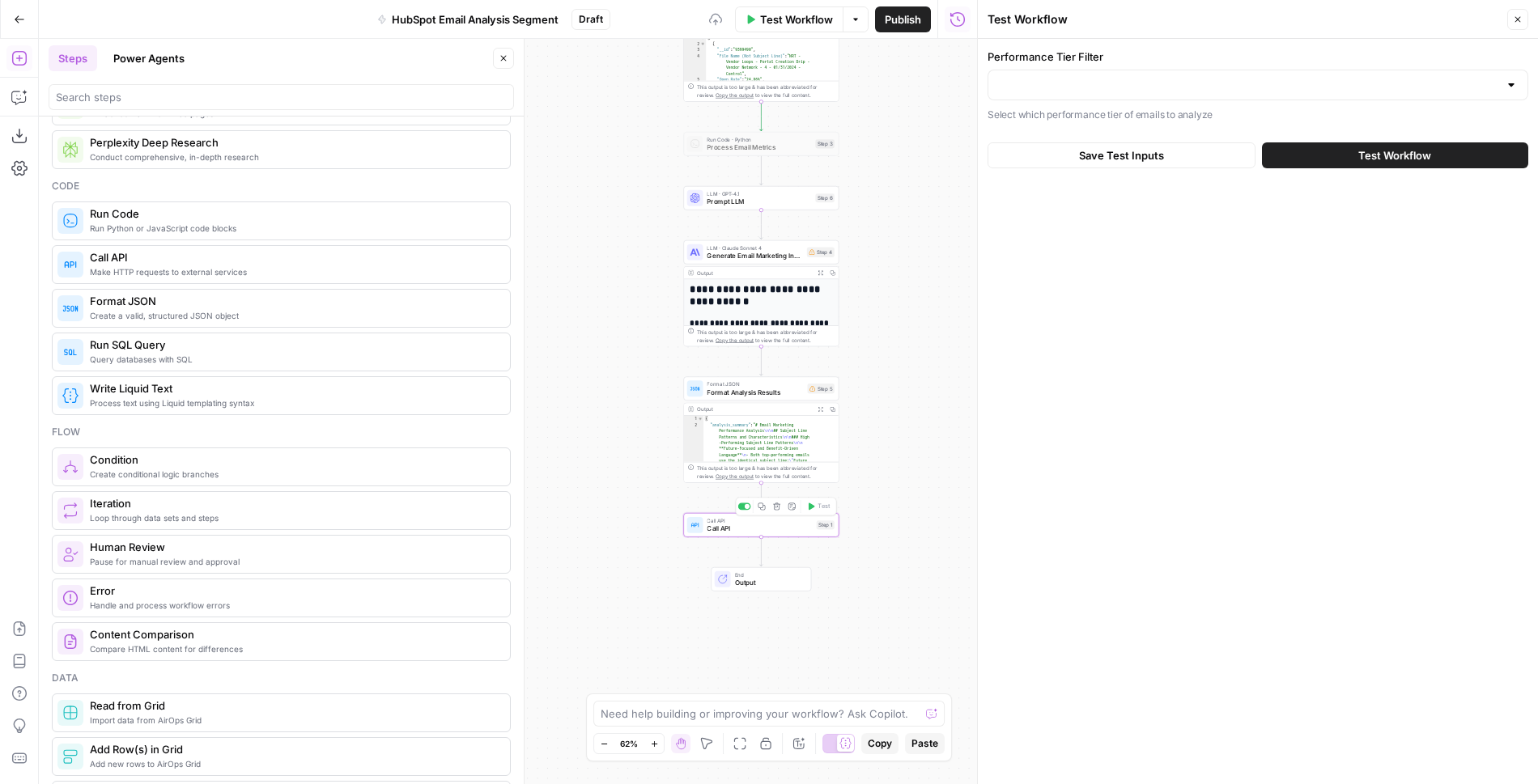 click on "Call API" at bounding box center [759, 528] 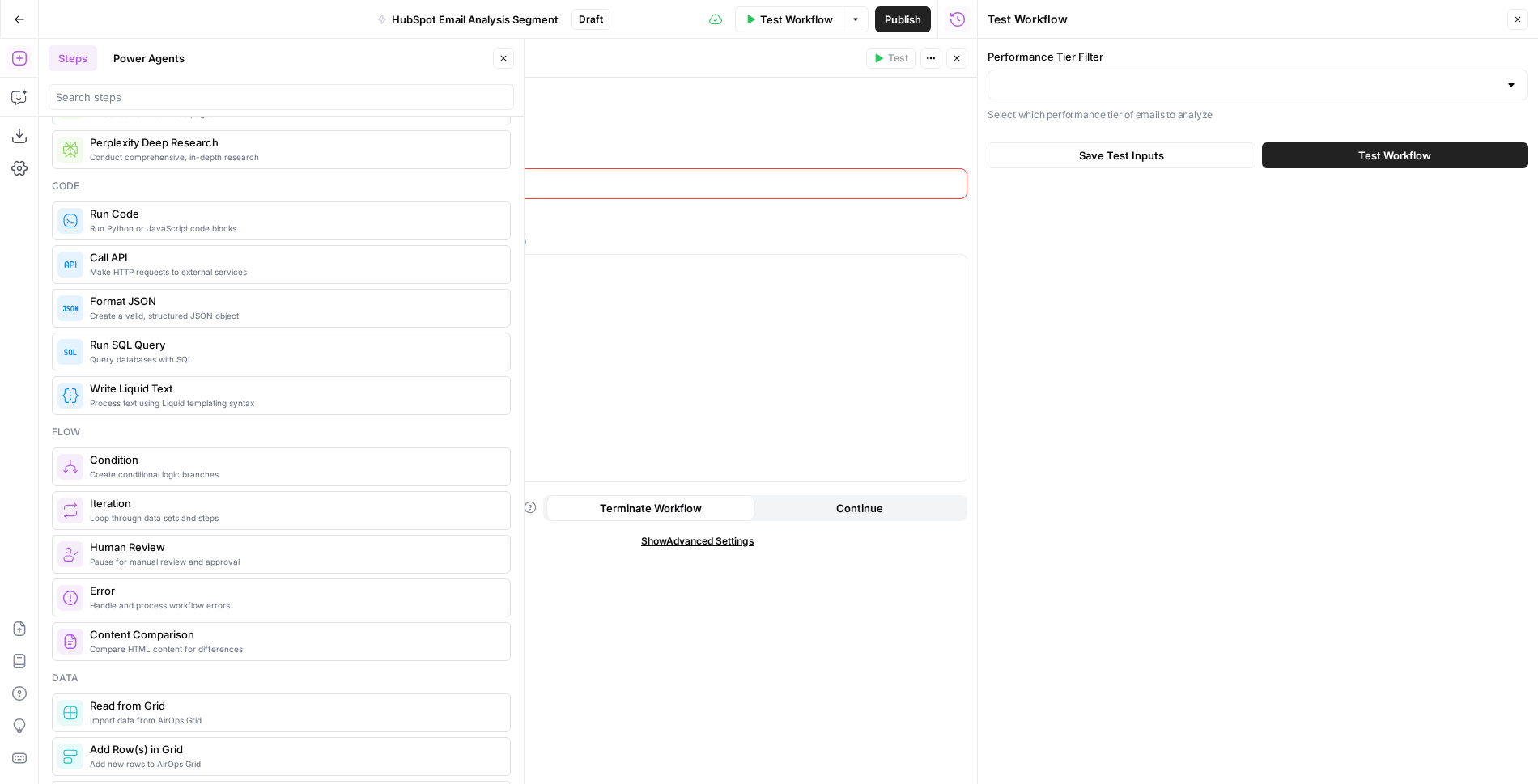 click at bounding box center (698, 184) 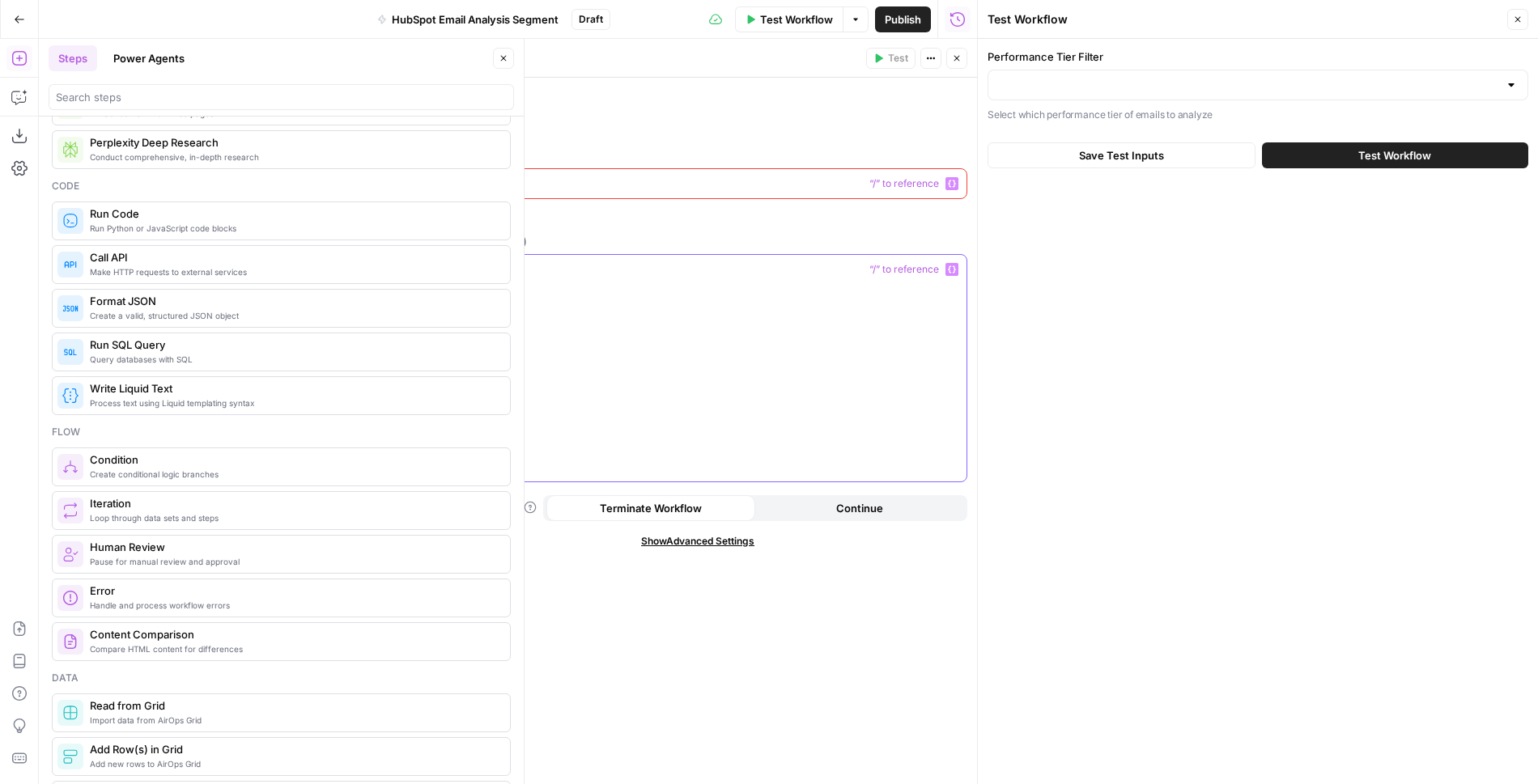 click at bounding box center (698, 368) 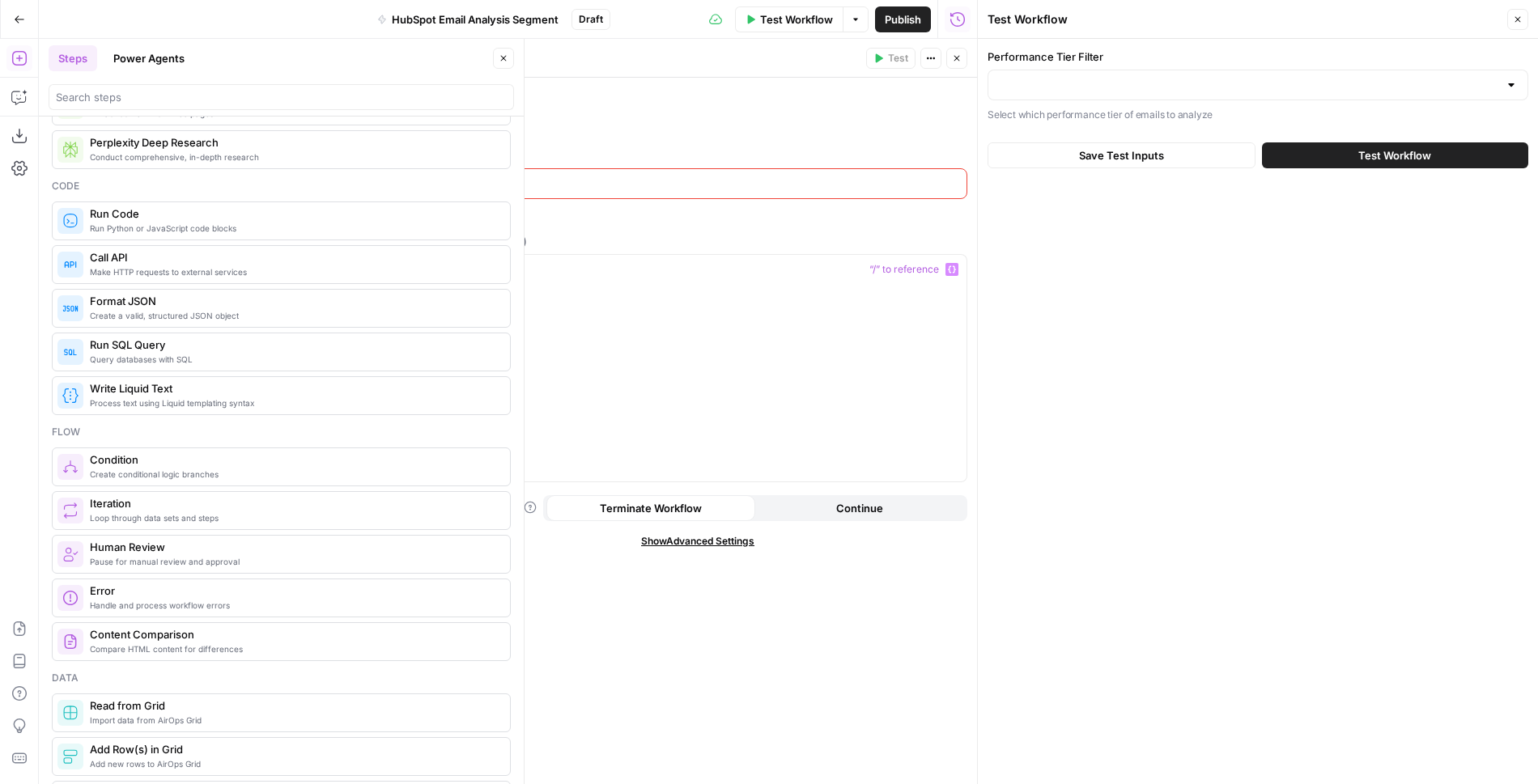 click on "POST" at bounding box center [496, 121] 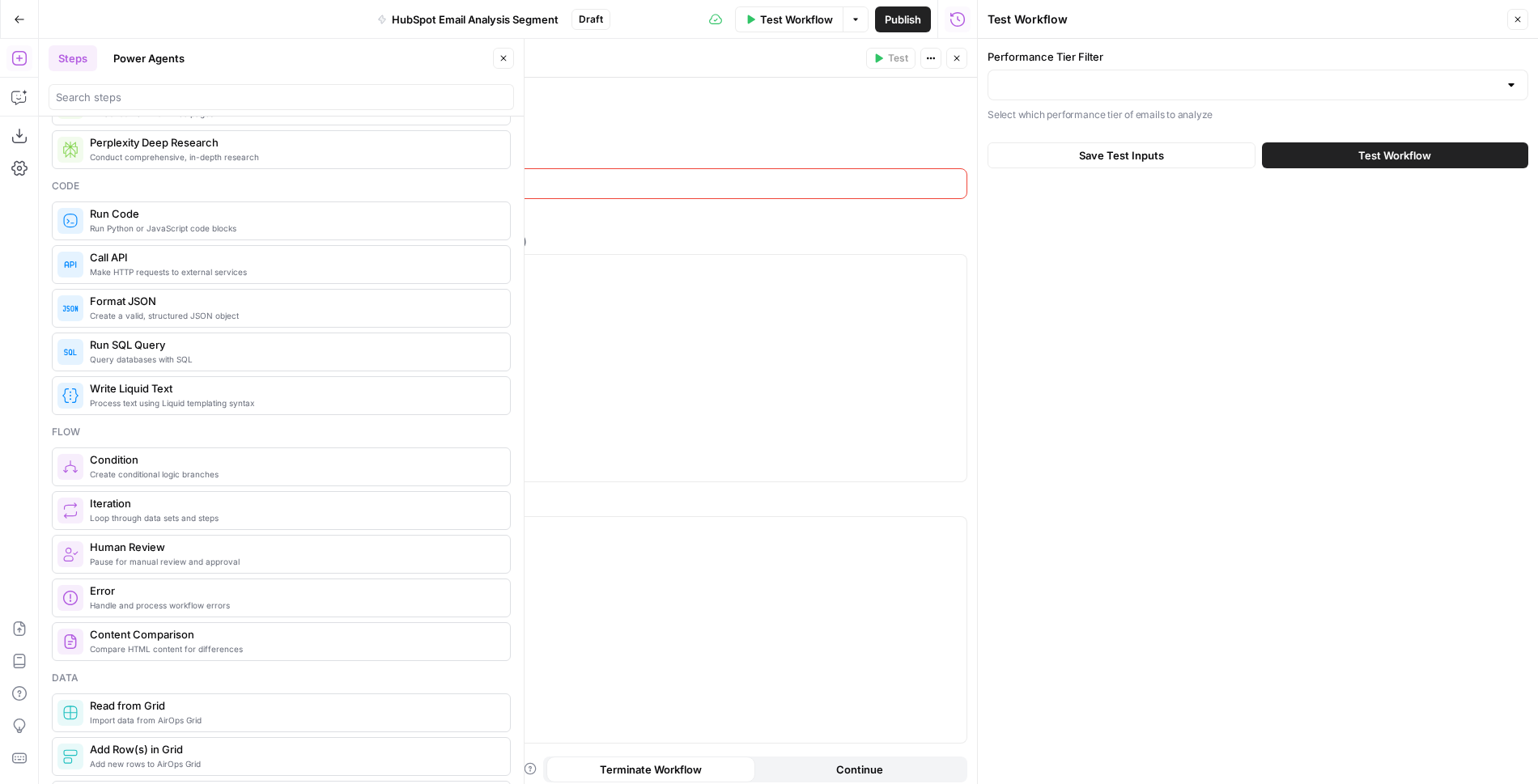 click on "GET" at bounding box center (452, 121) 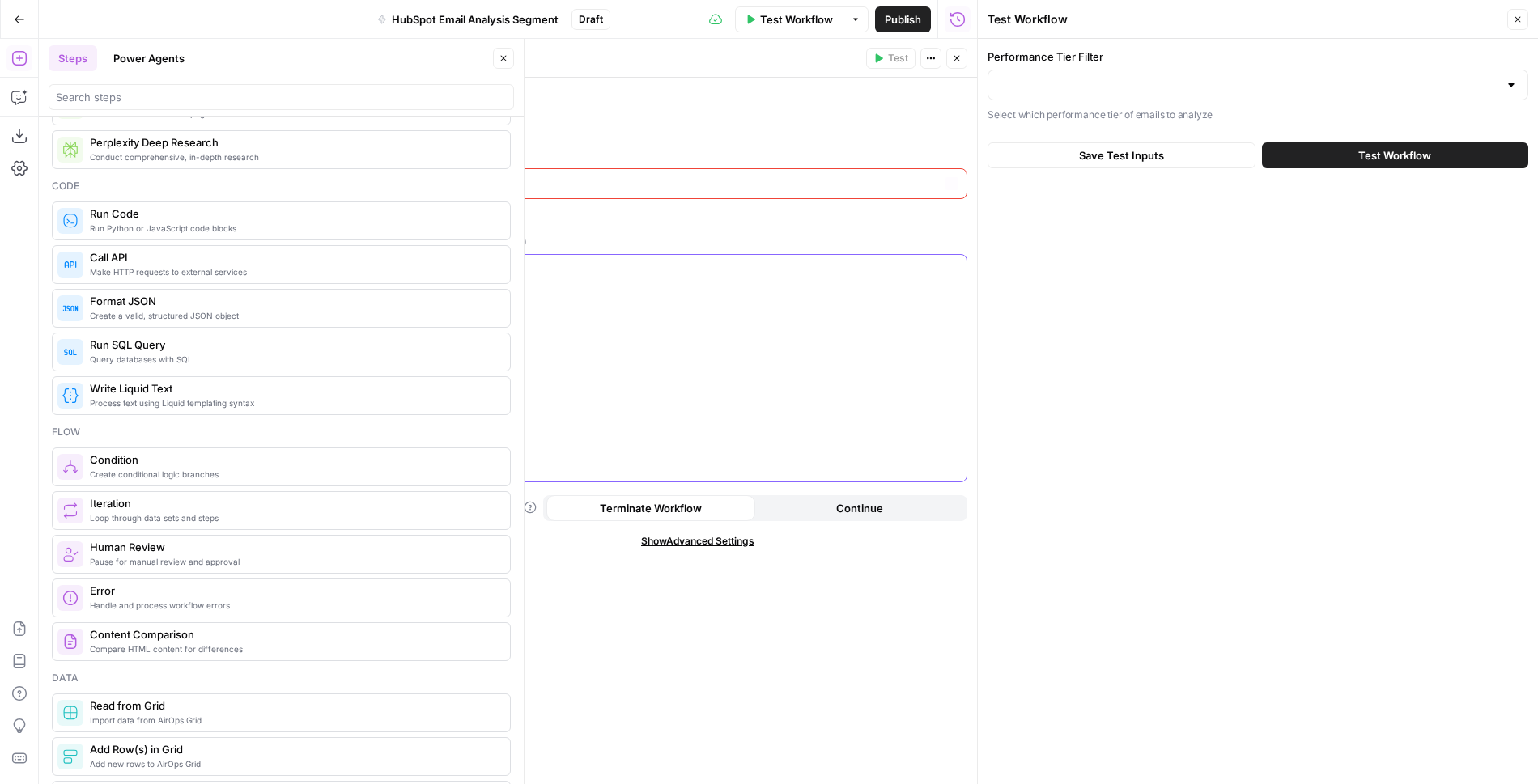 click at bounding box center [698, 368] 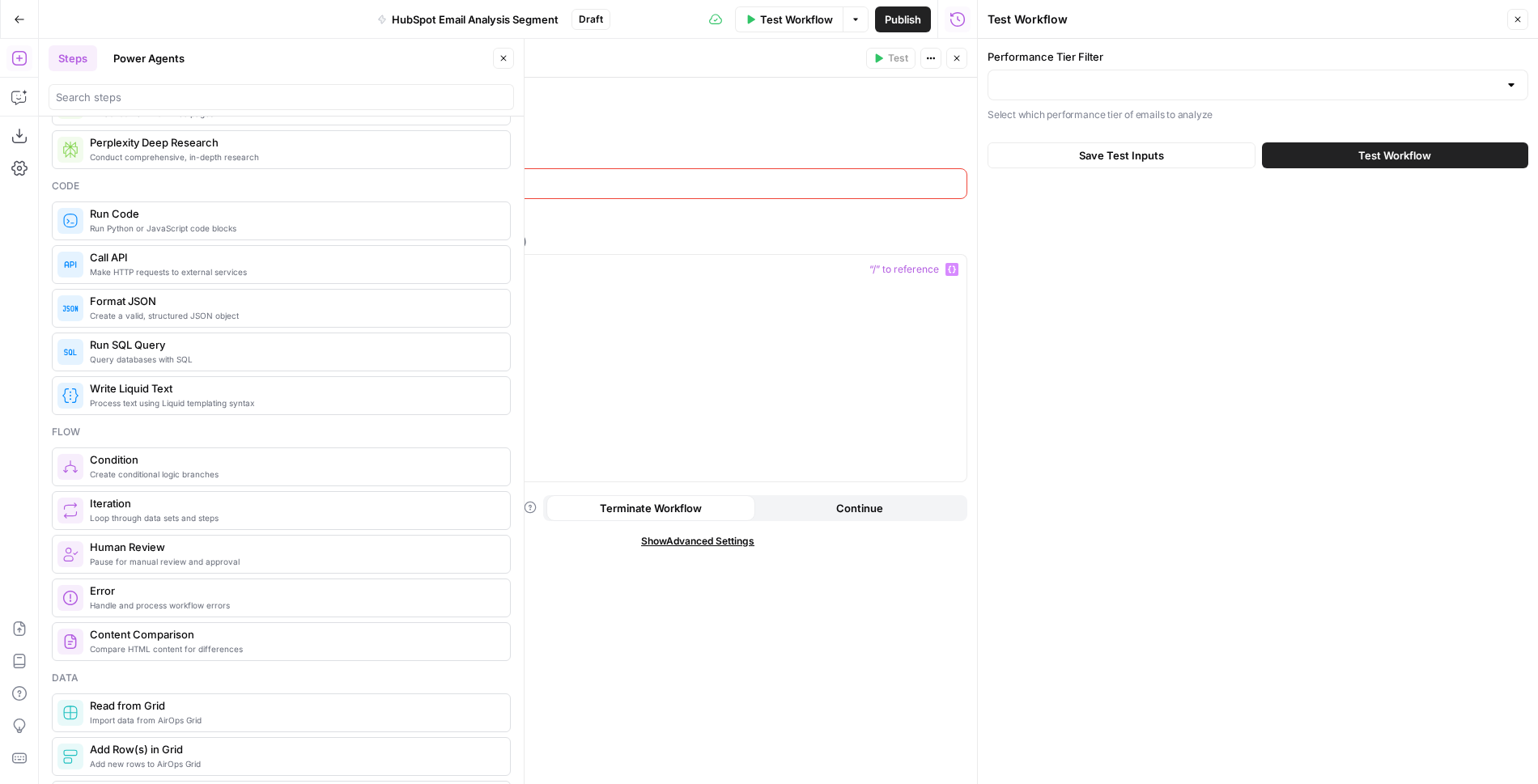 click on "Show  Advanced Settings" at bounding box center [698, 541] 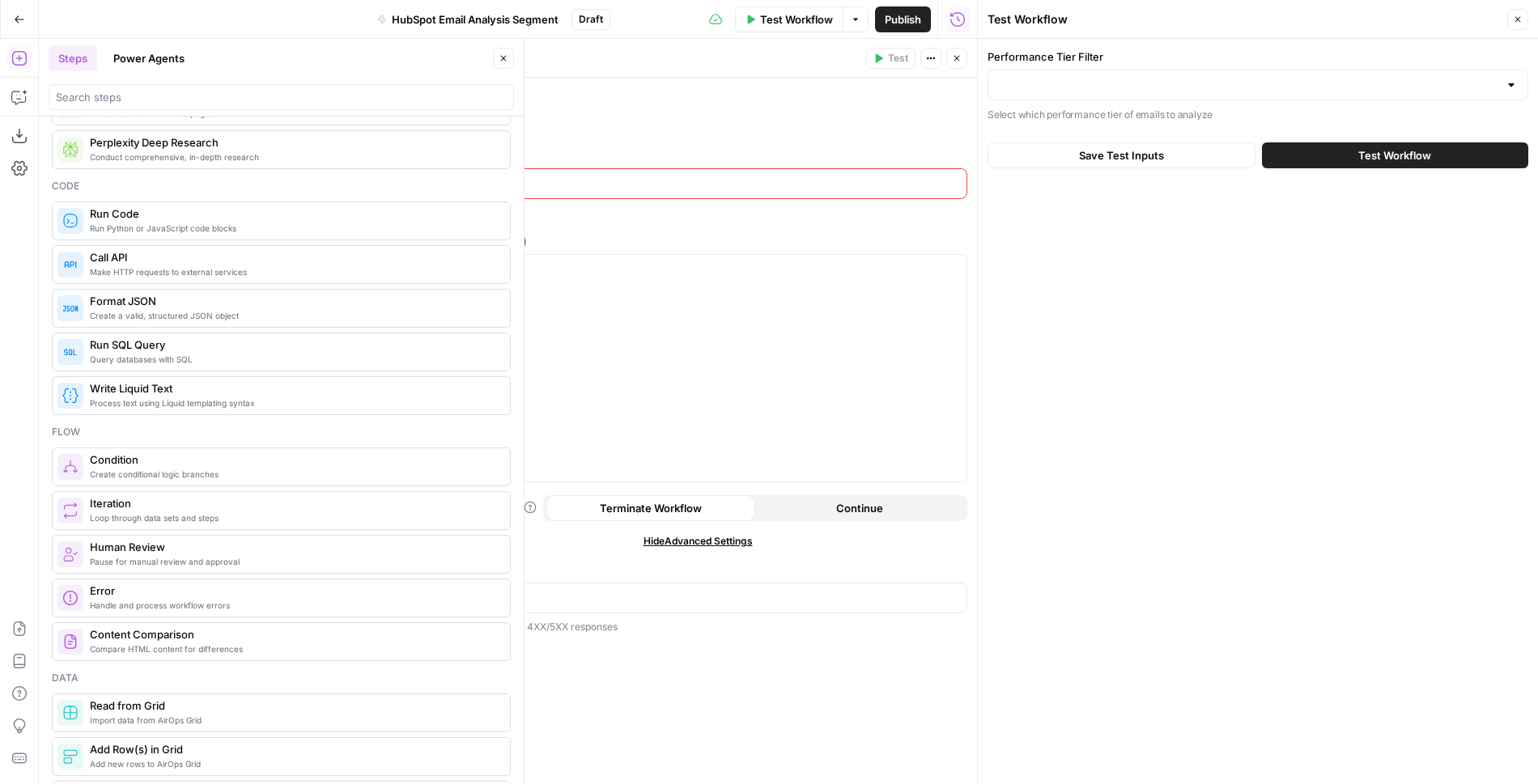 click on "Hide  Advanced Settings" at bounding box center [698, 541] 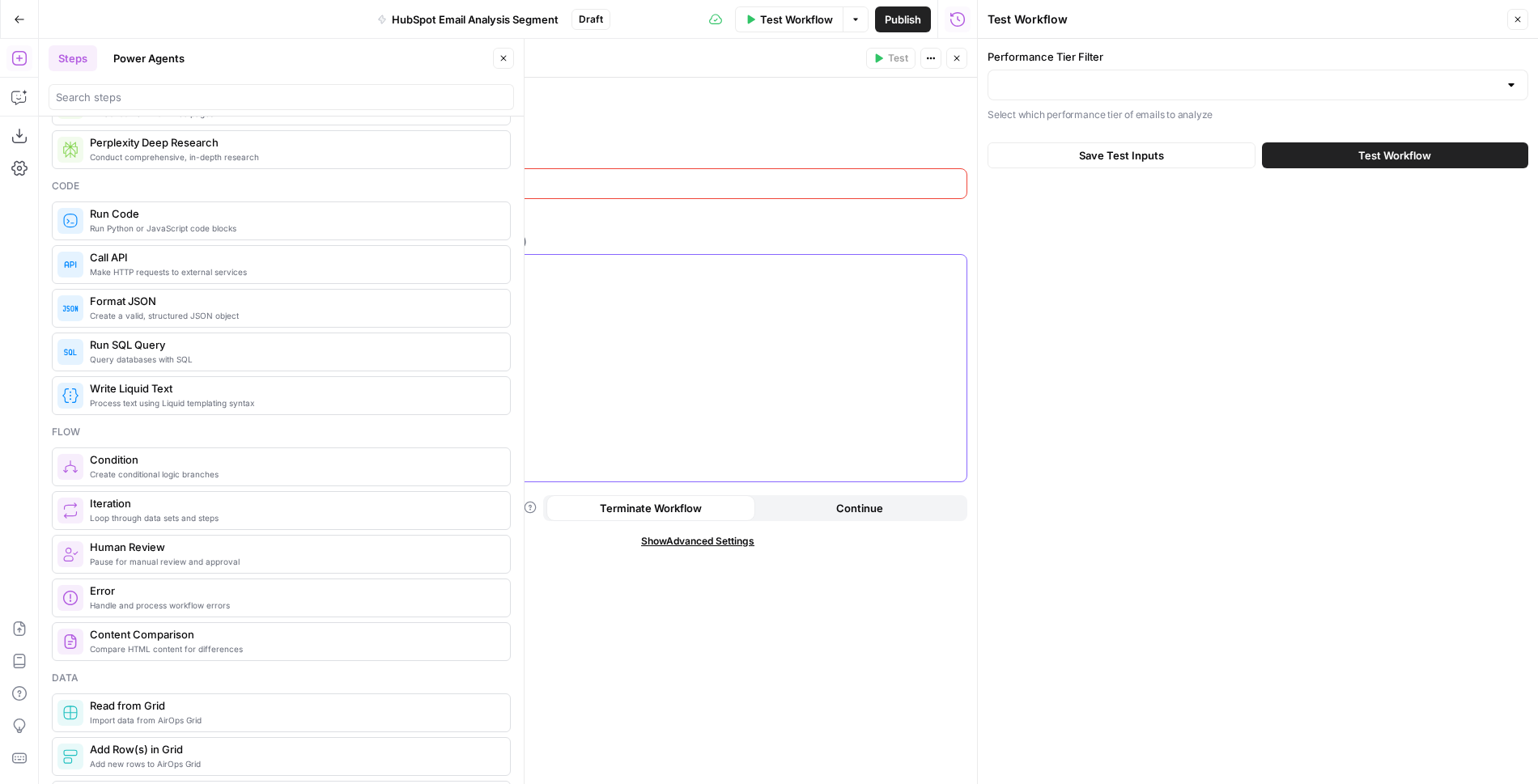 click at bounding box center [698, 368] 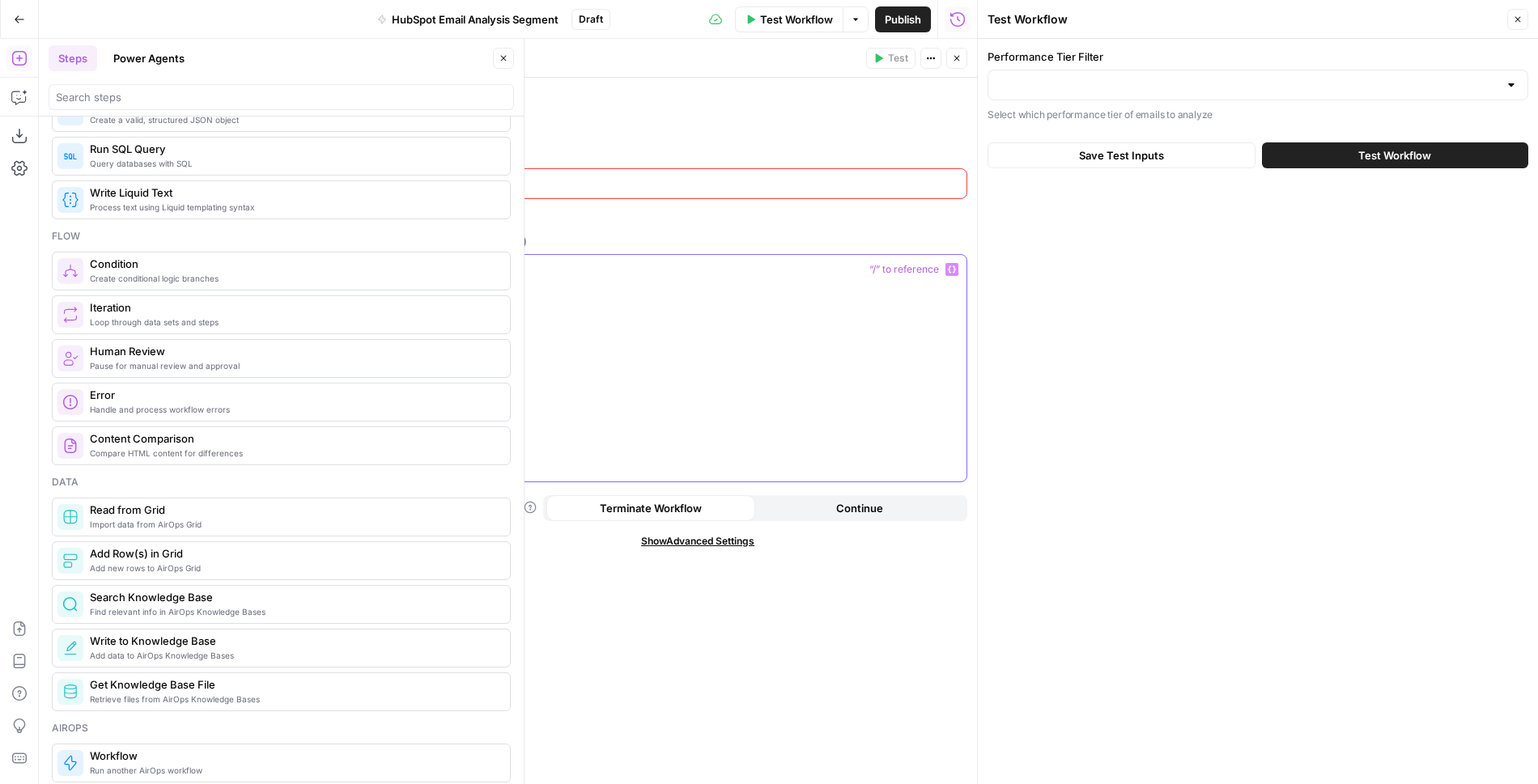 scroll, scrollTop: 0, scrollLeft: 0, axis: both 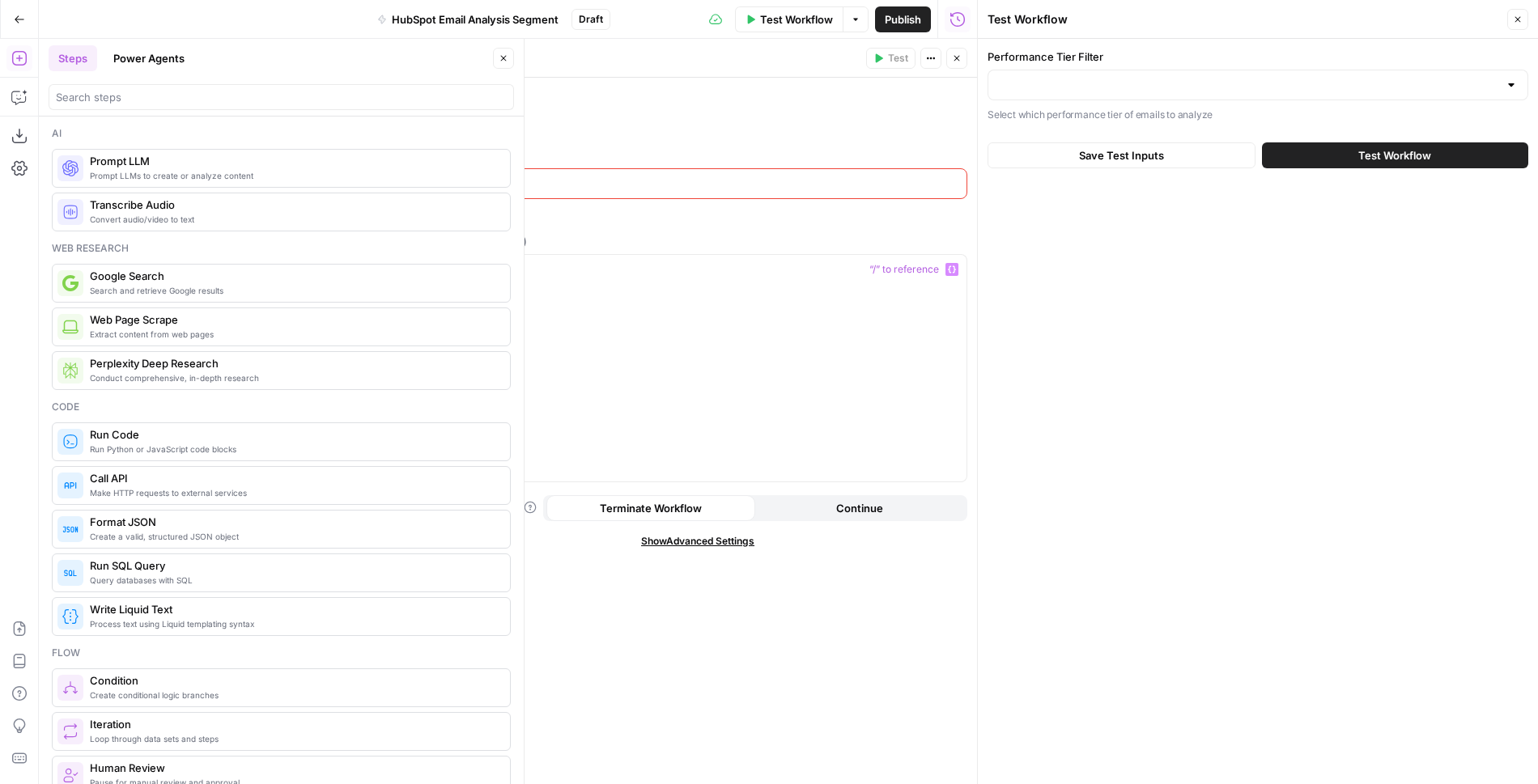 click on "Method GET POST URL URL is required Headers   (Optional) “/” to reference Variables Menu When the step fails: Terminate Workflow Continue Show  Advanced Settings" at bounding box center (698, 430) 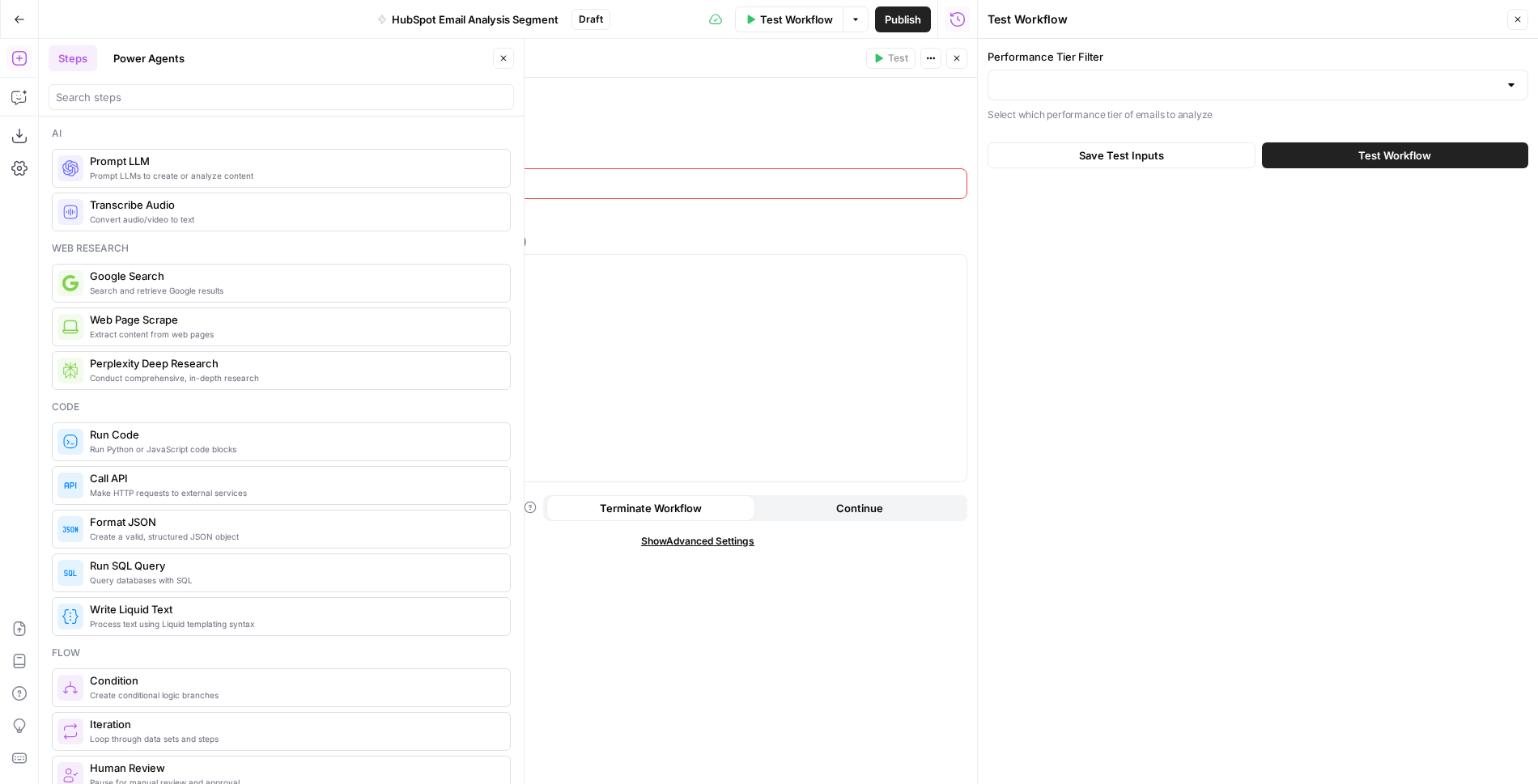 click 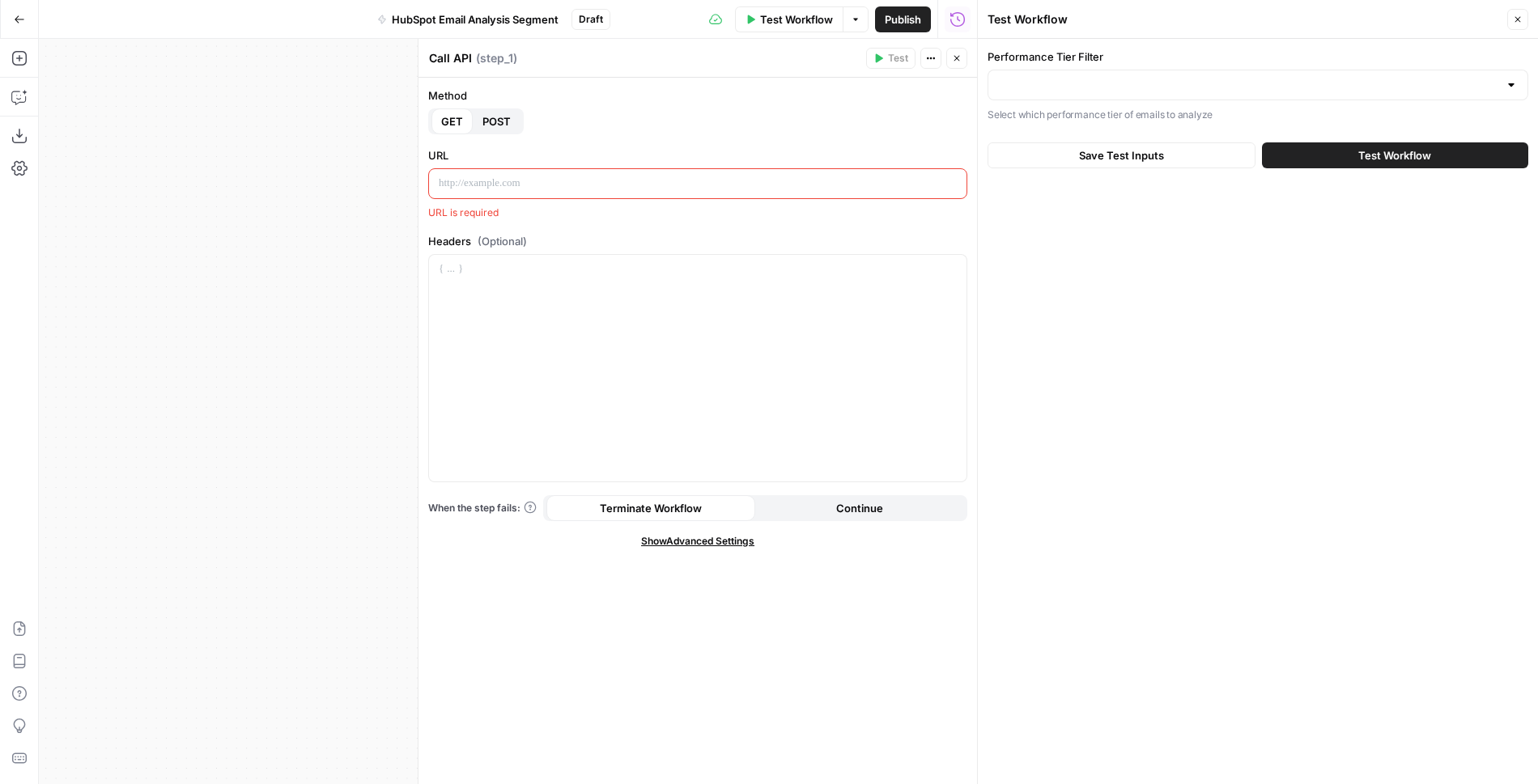click on "Performance Tier Filter Select which performance tier of emails to analyze Save Test Inputs Test Workflow" at bounding box center [1258, 411] 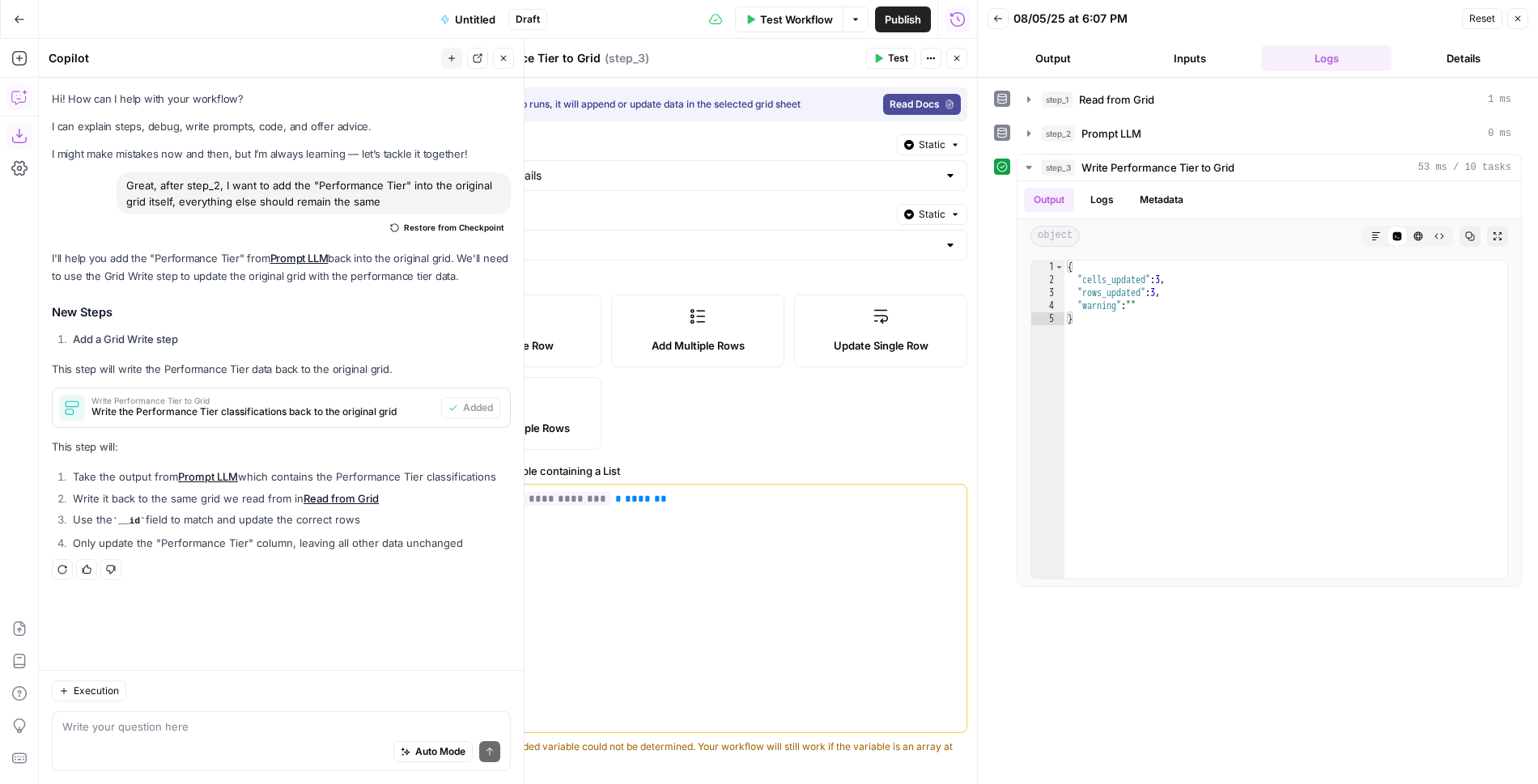 scroll, scrollTop: 0, scrollLeft: 0, axis: both 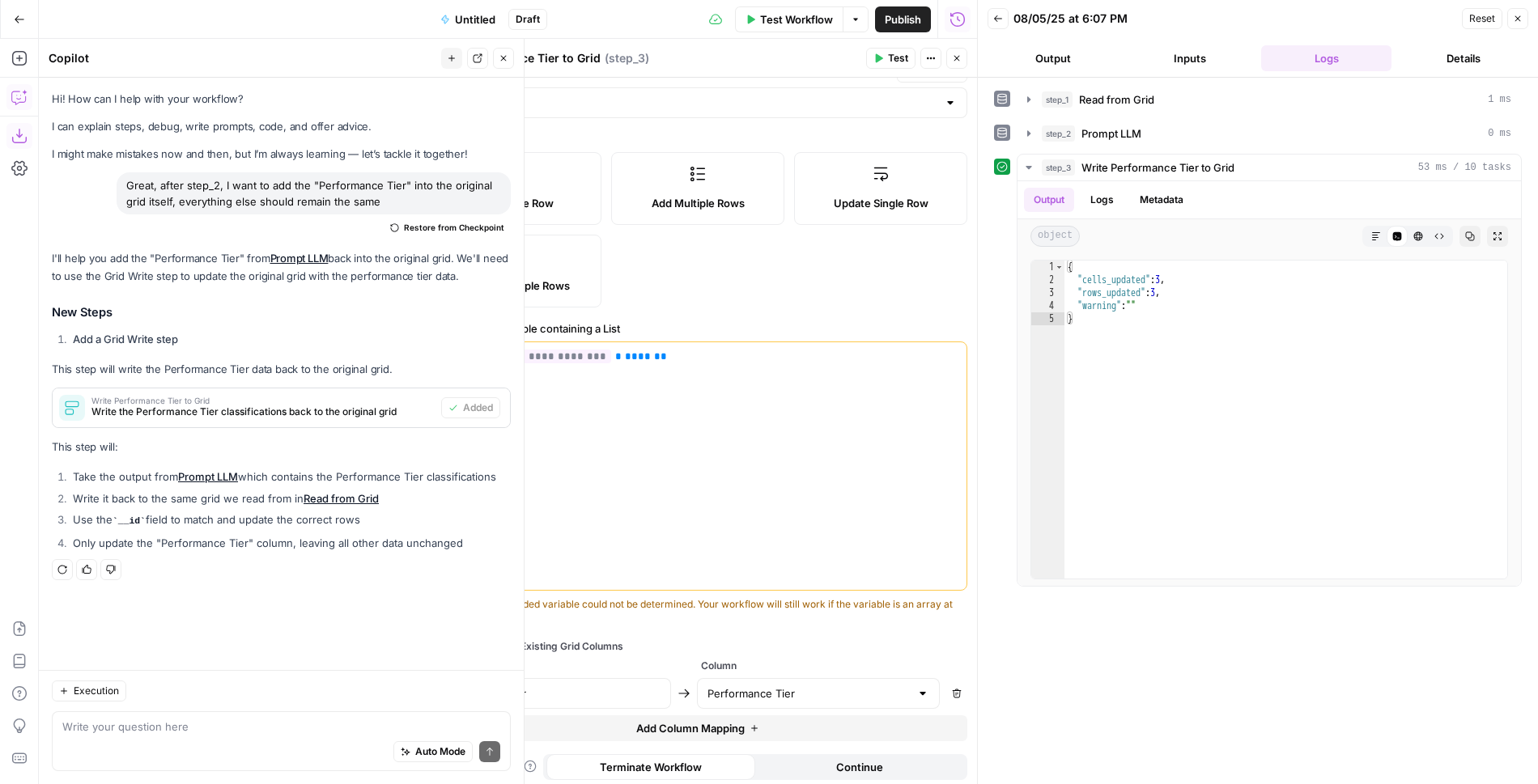 click on "Close" at bounding box center [957, 58] 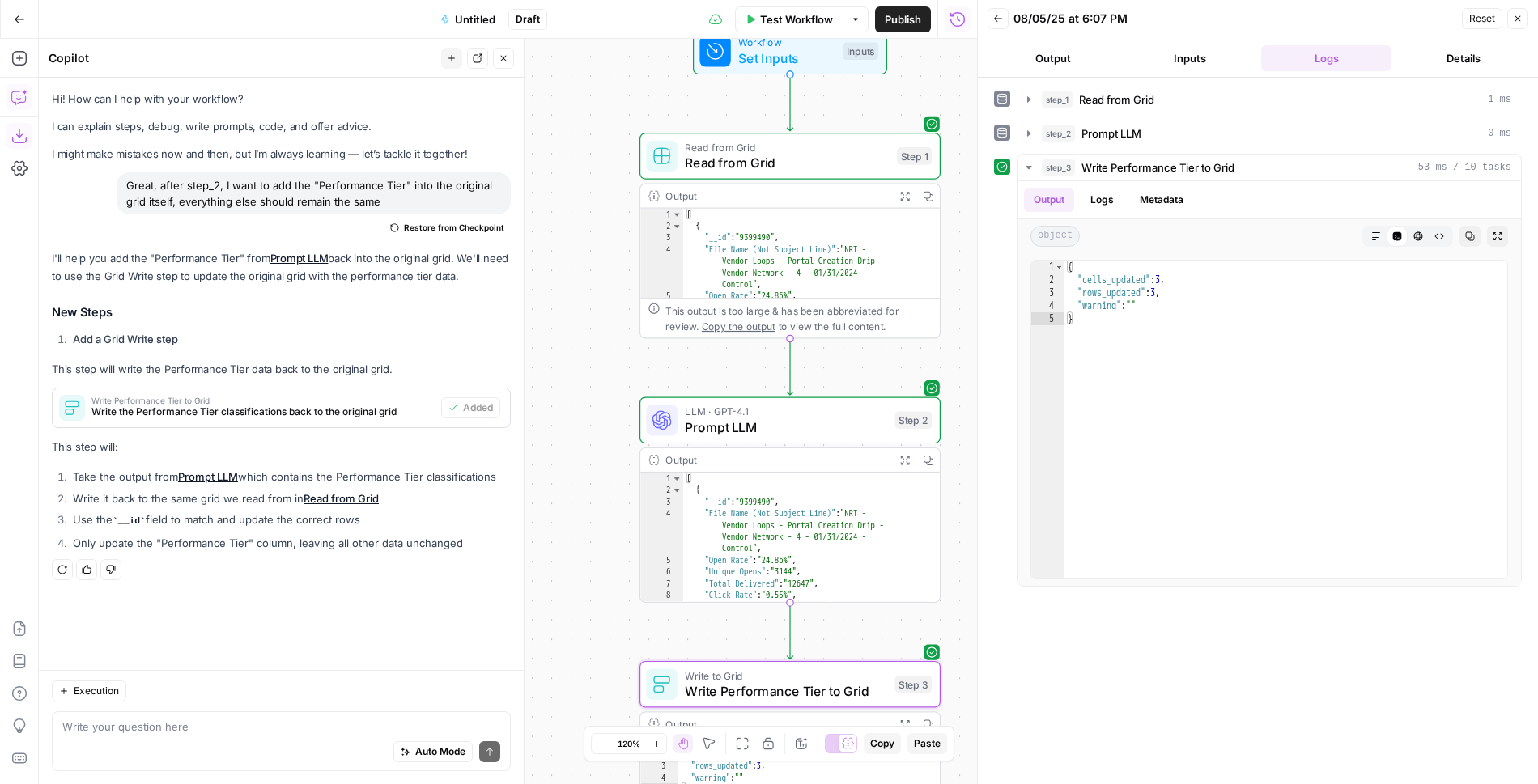 click on "Untitled" at bounding box center [475, 19] 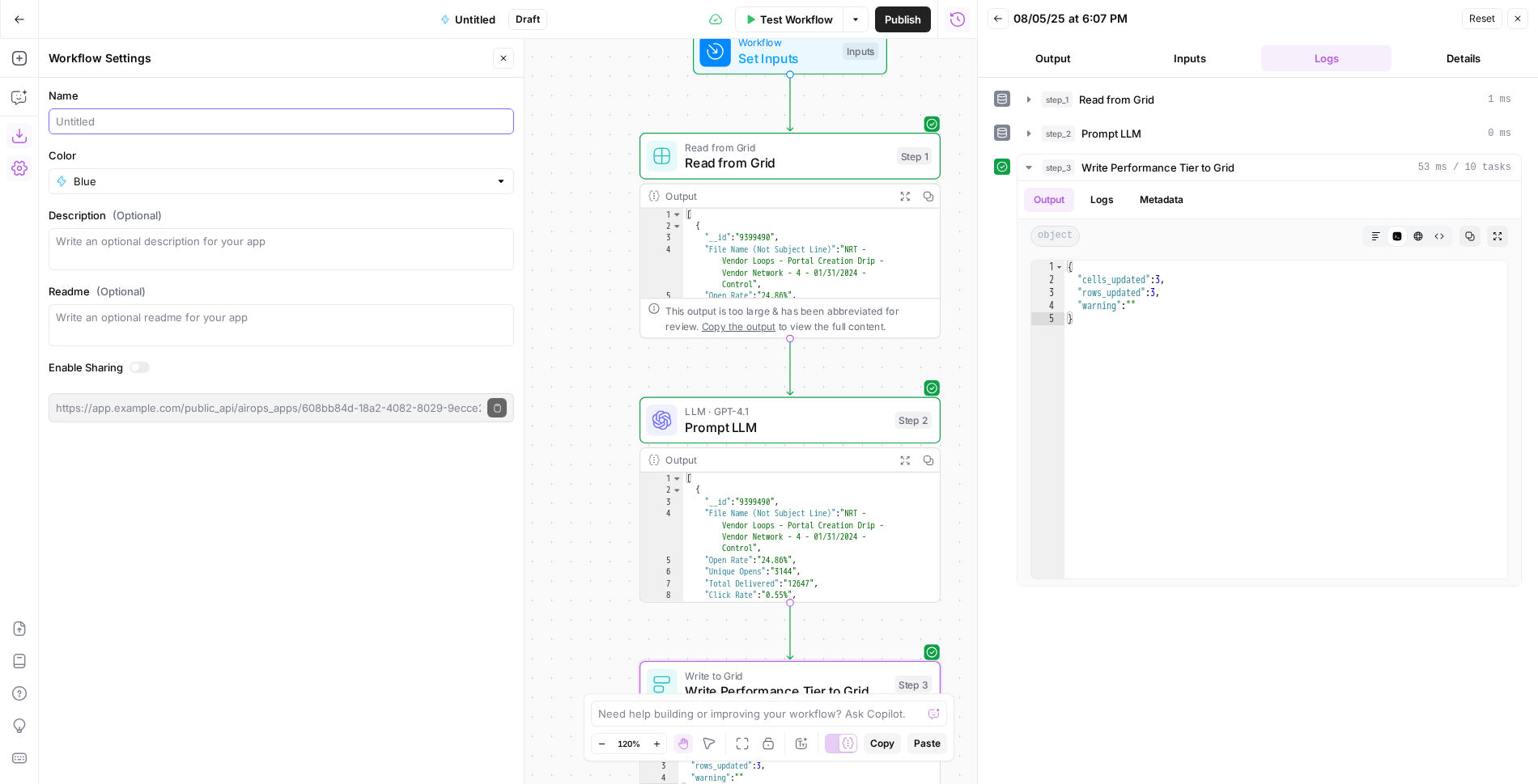 click on "Name" at bounding box center [281, 121] 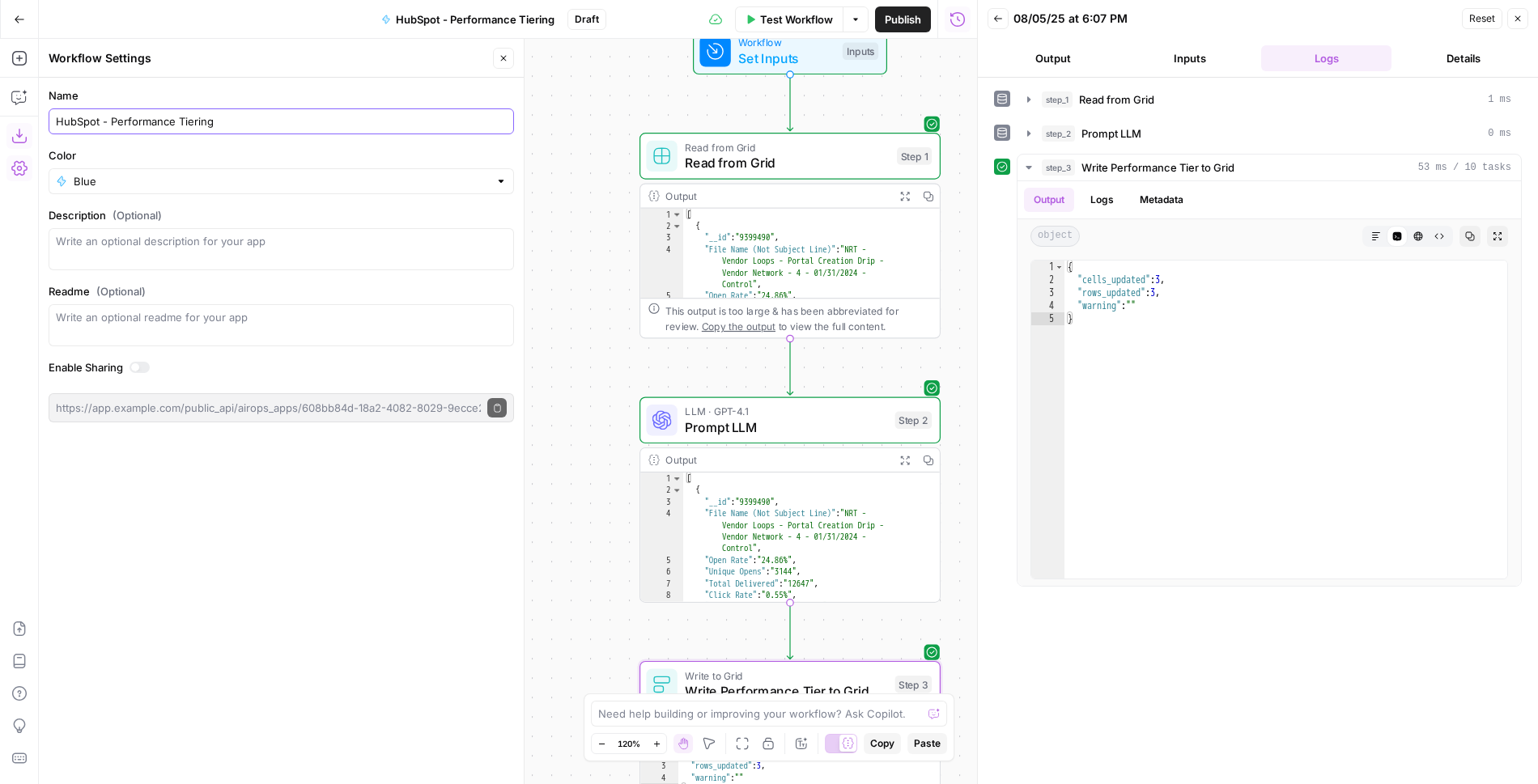 type on "HubSpot - Performance Tiering" 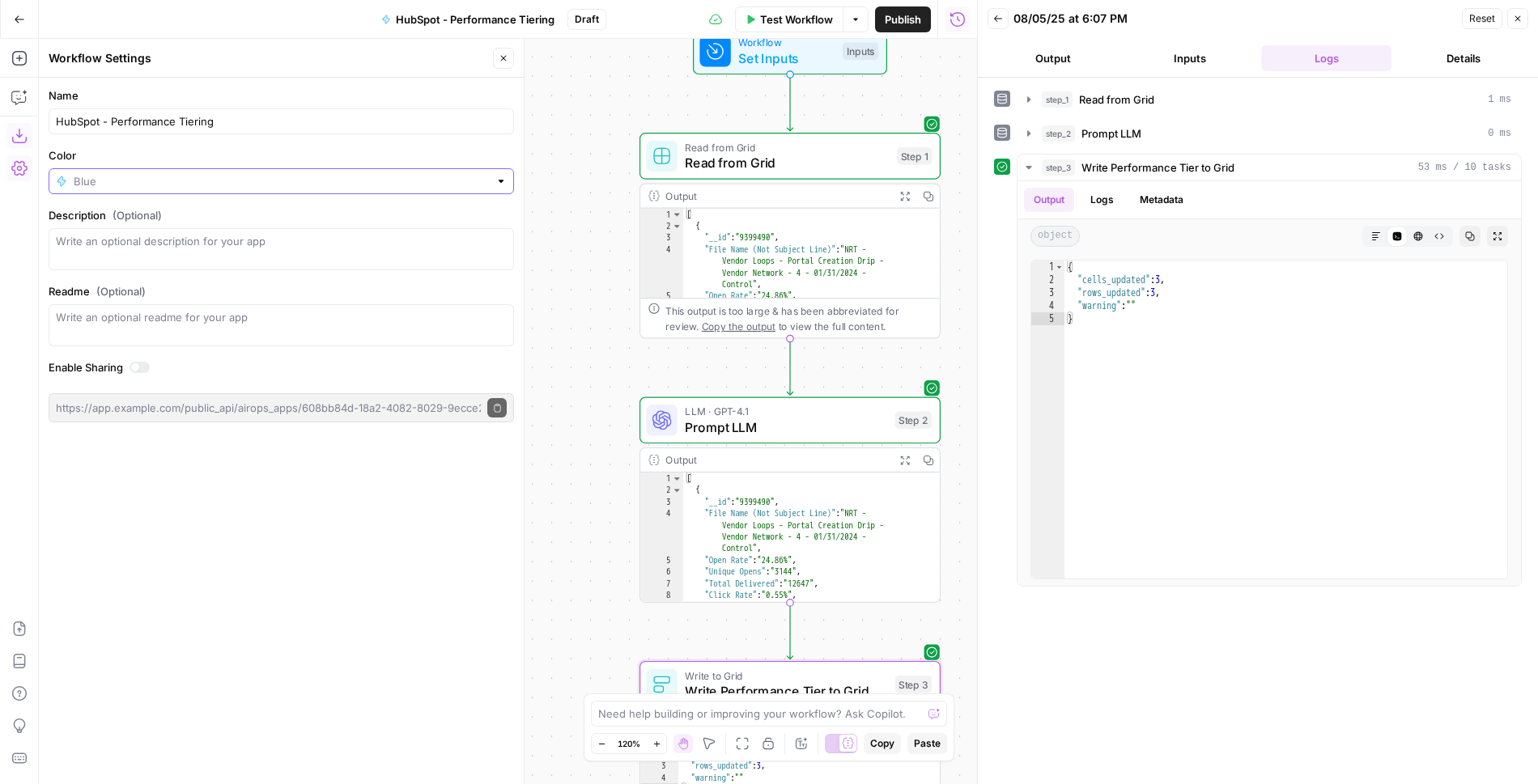 click on "Color" at bounding box center [281, 181] 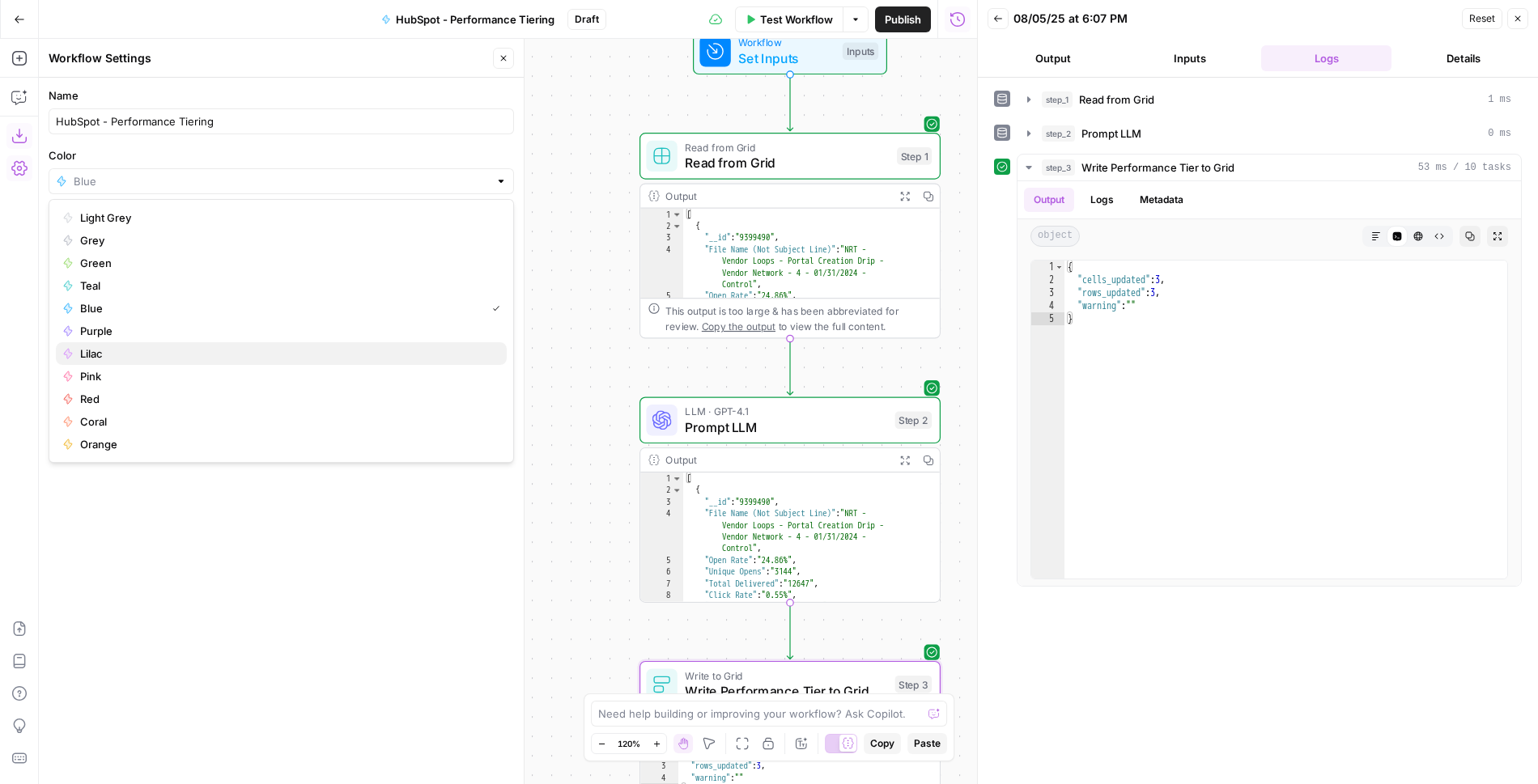 click on "Lilac" at bounding box center [287, 354] 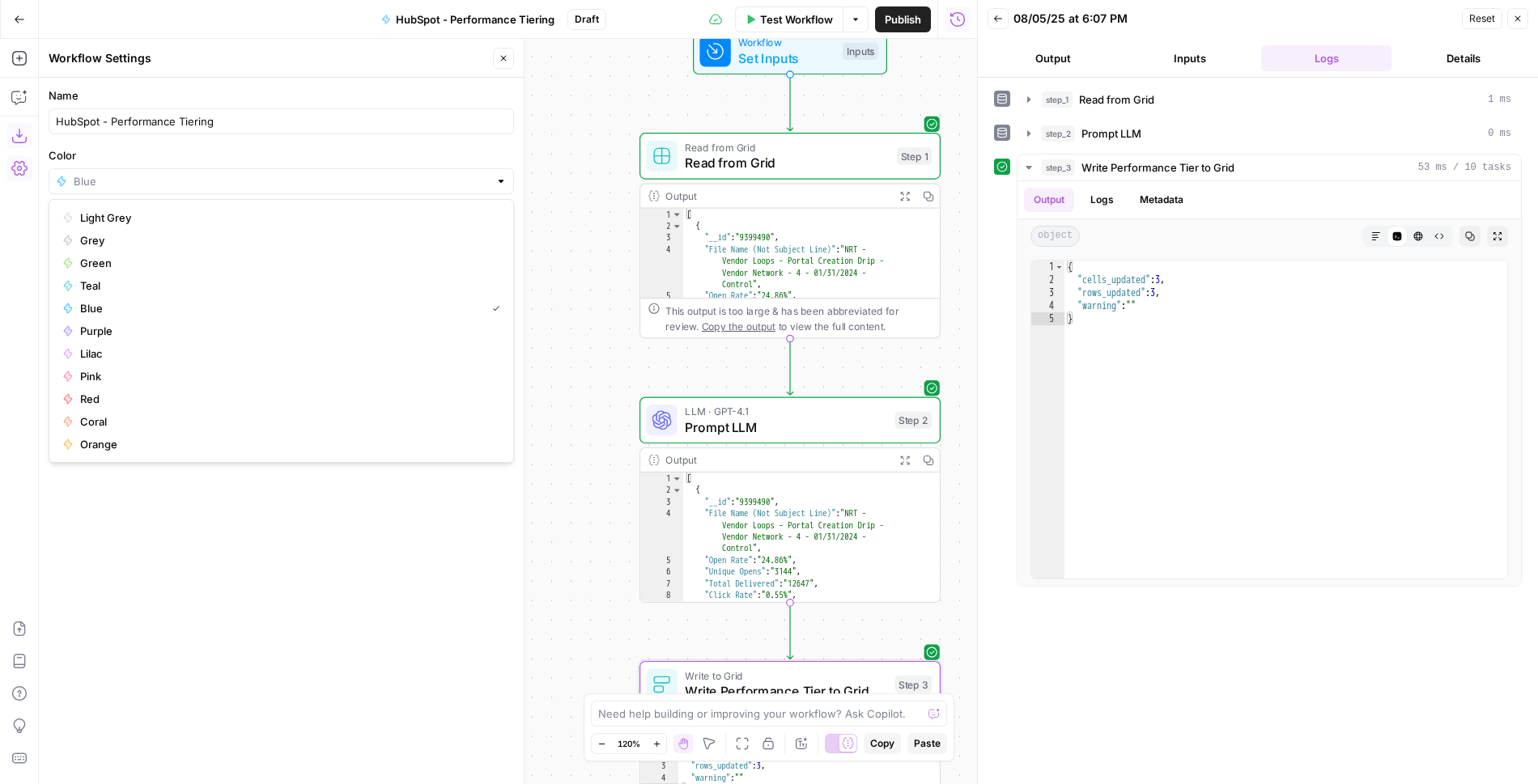 type on "Lilac" 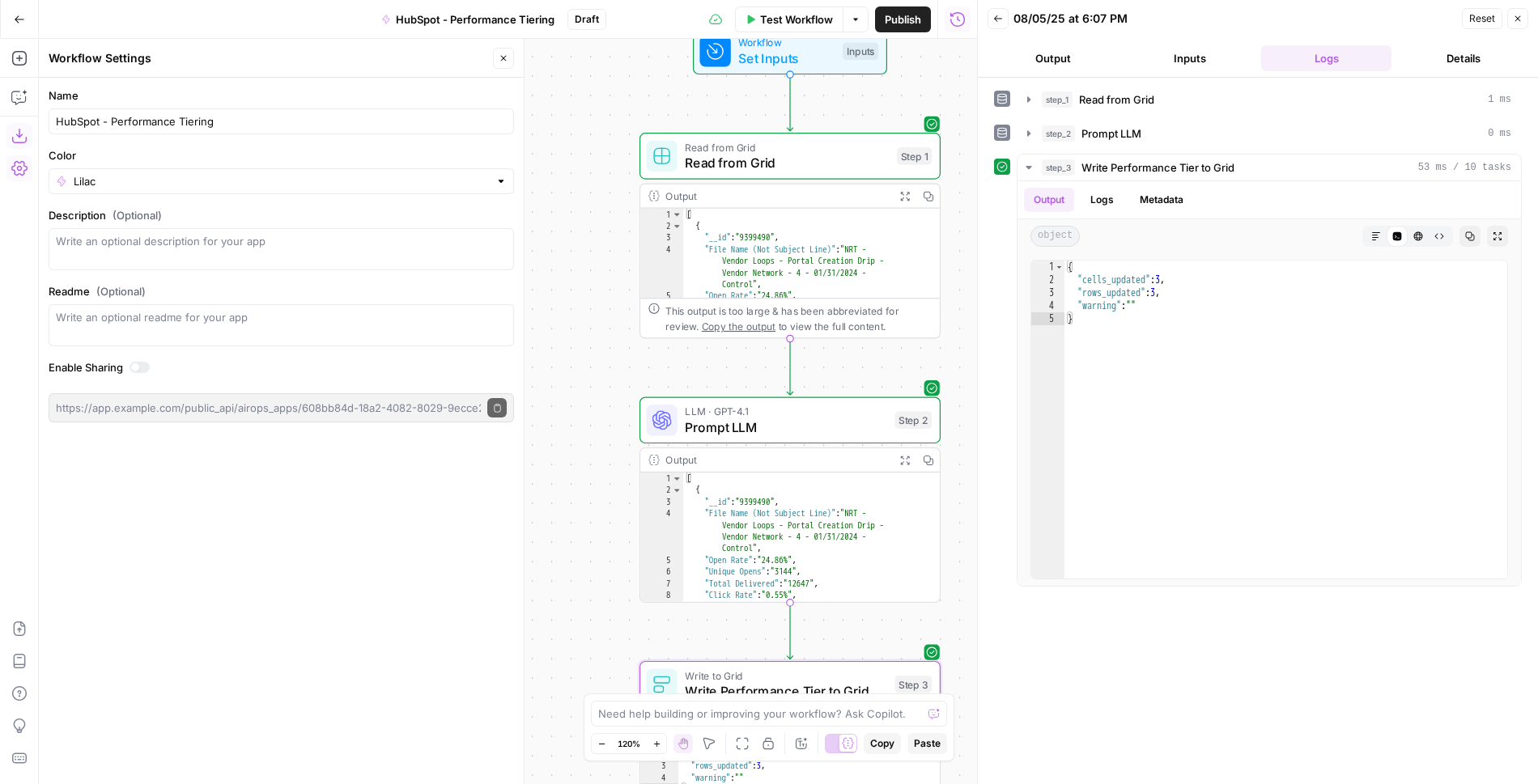 click on "Publish" at bounding box center (903, 19) 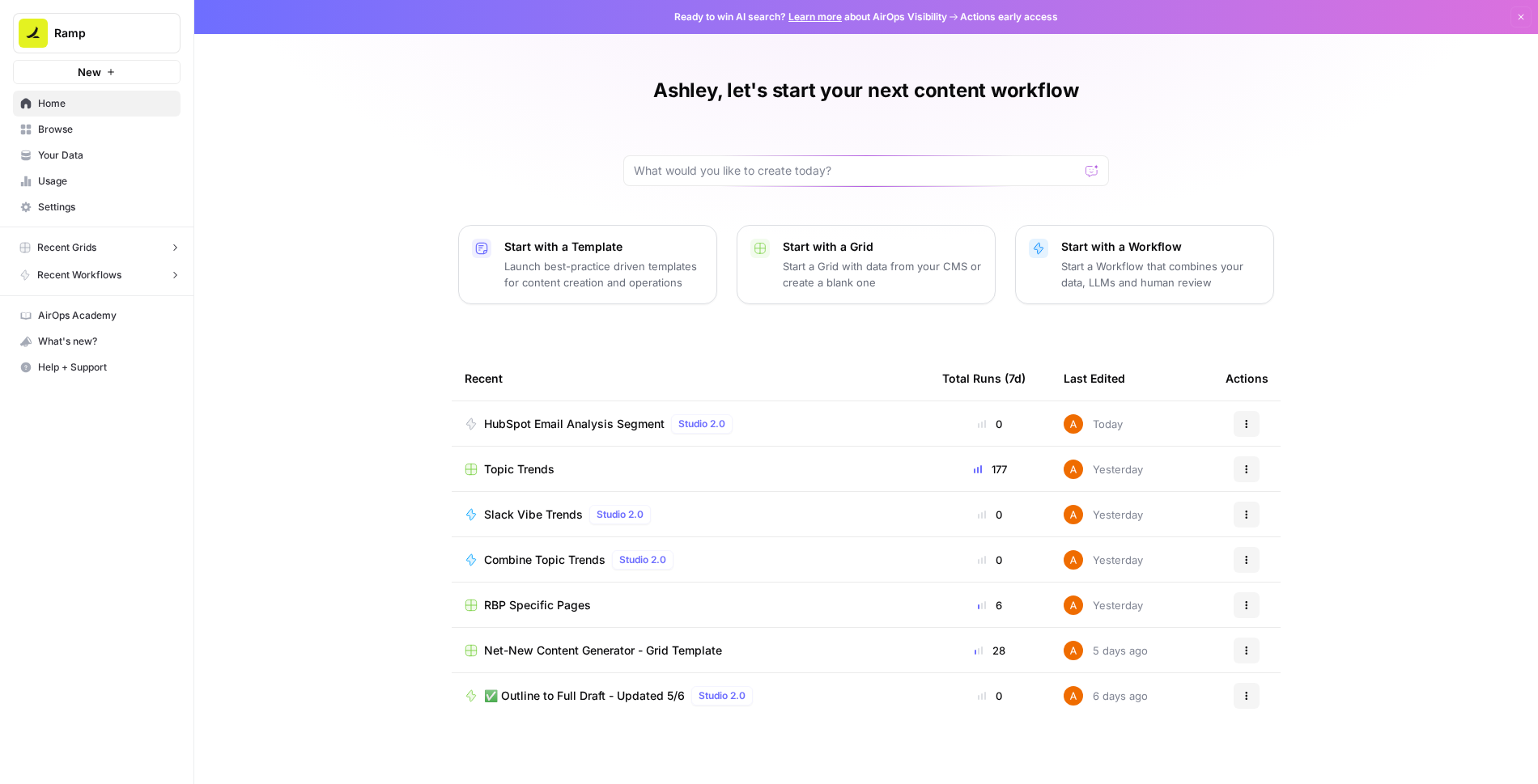 scroll, scrollTop: 0, scrollLeft: 0, axis: both 